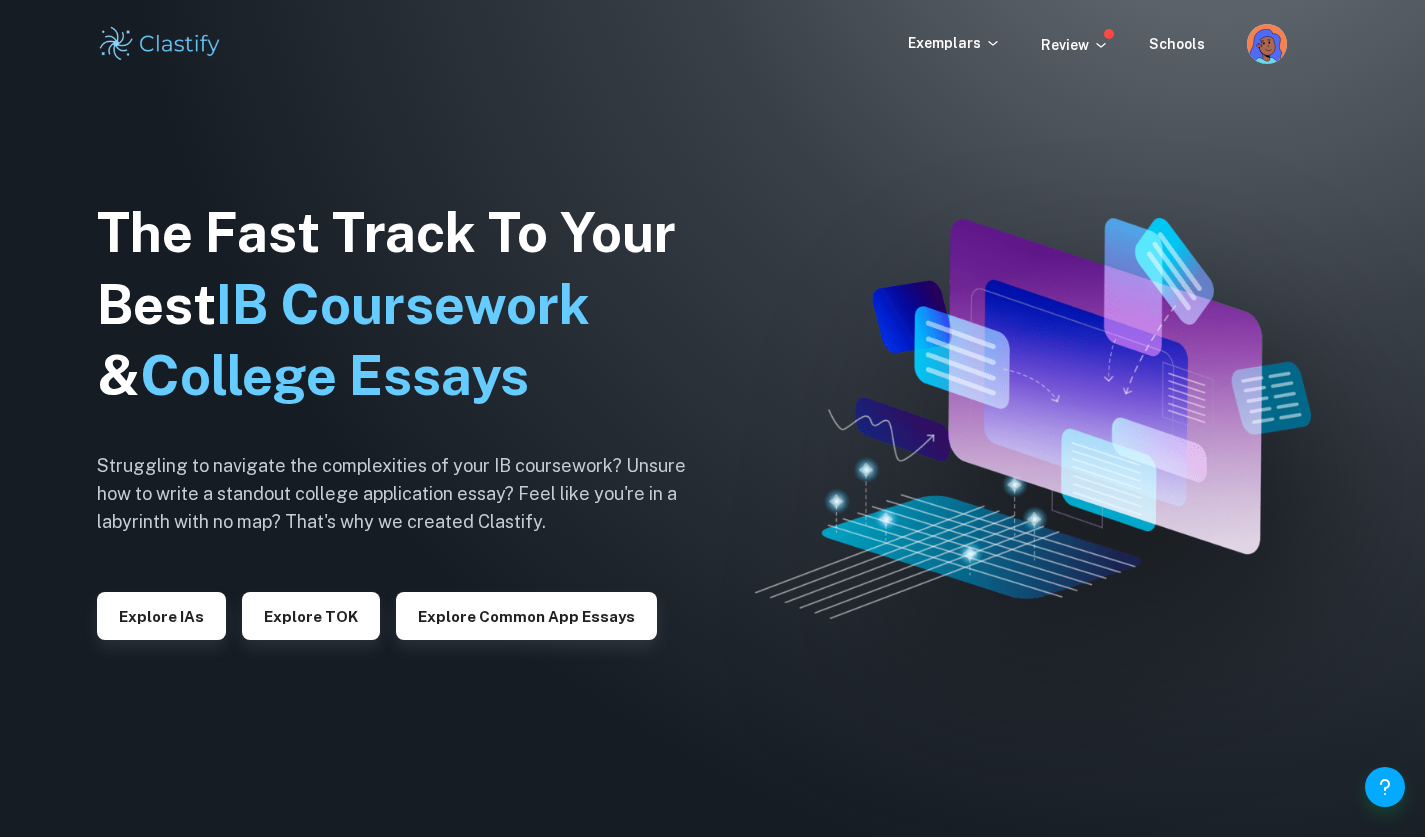 scroll, scrollTop: 0, scrollLeft: 0, axis: both 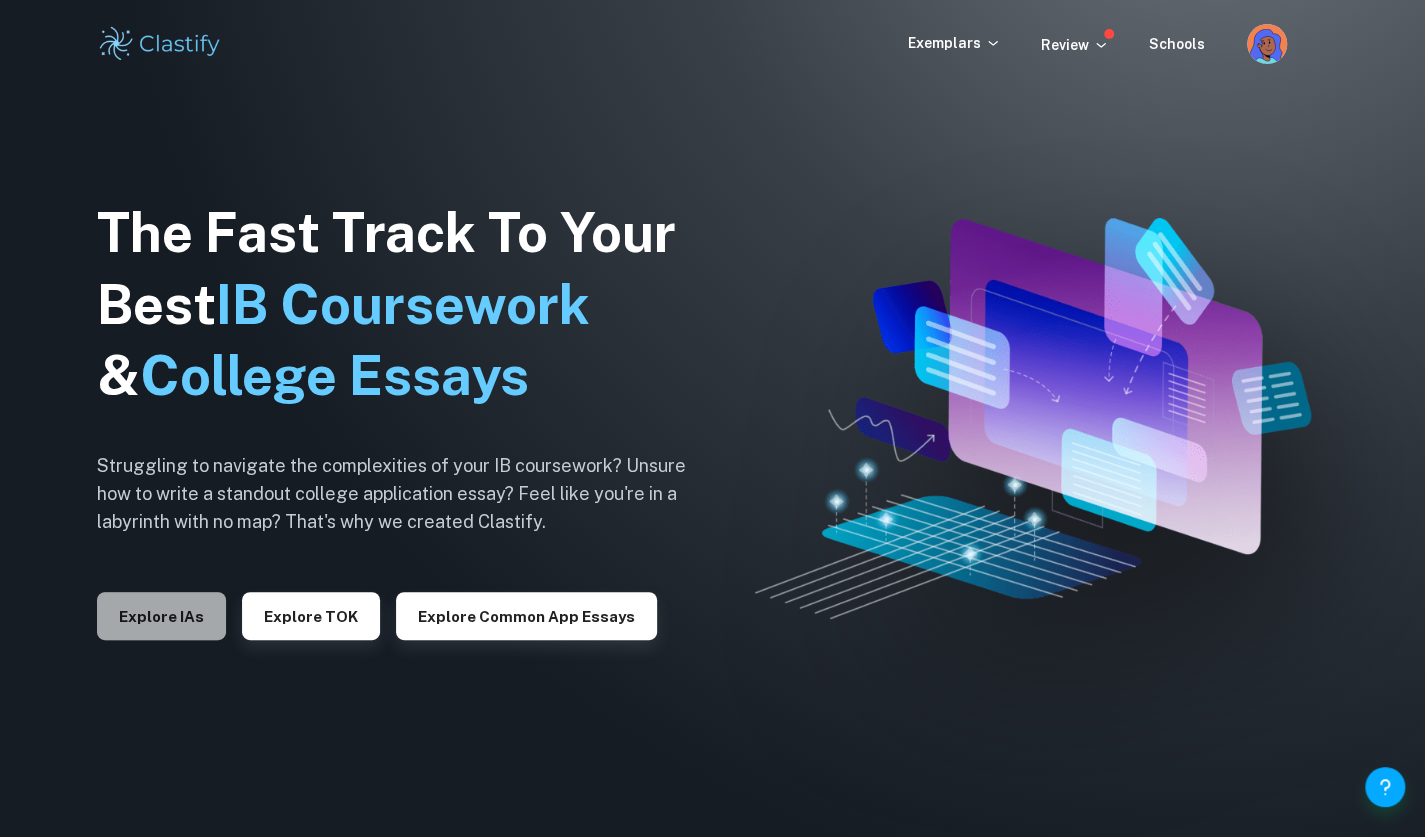 click on "Explore IAs" at bounding box center [161, 616] 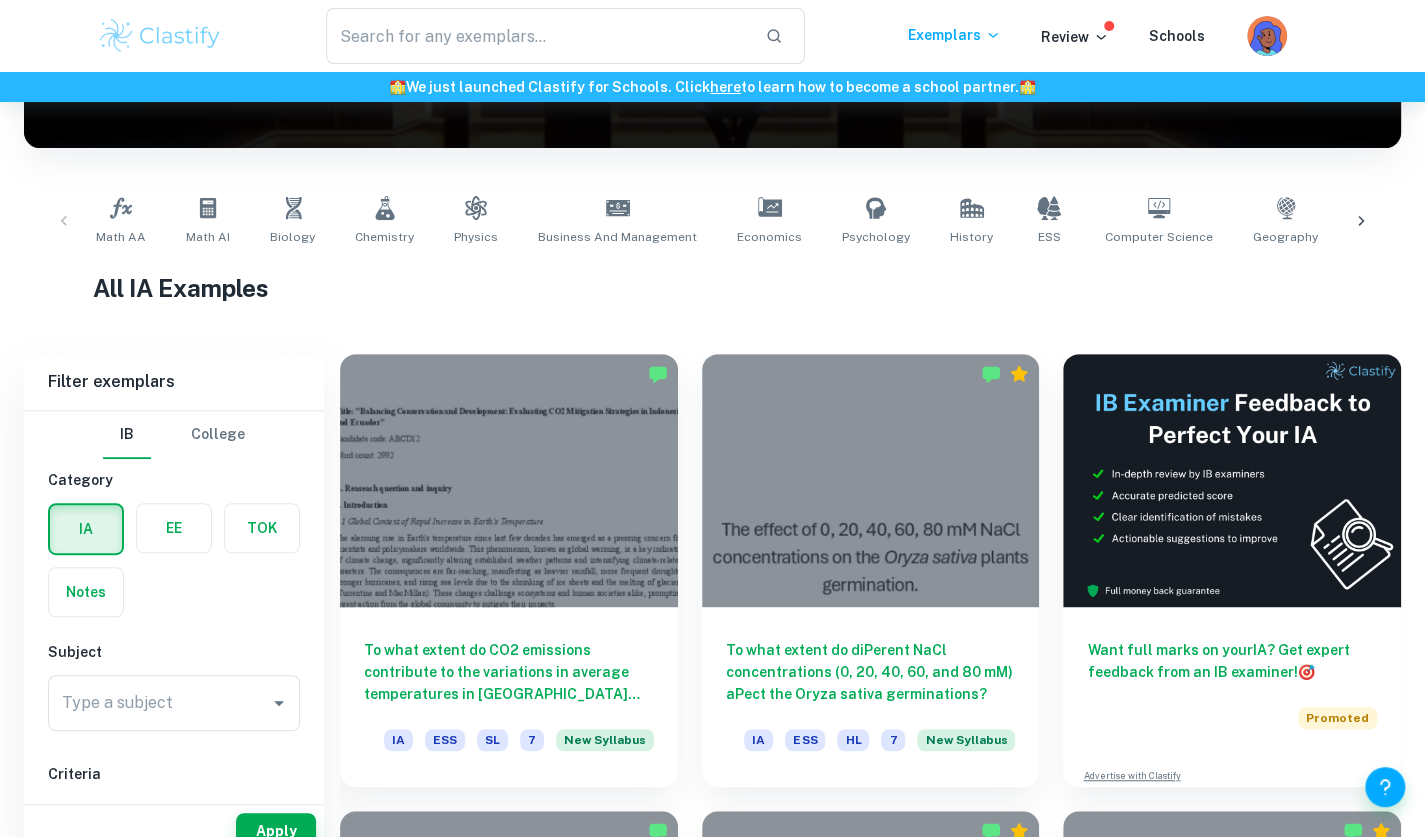 scroll, scrollTop: 350, scrollLeft: 0, axis: vertical 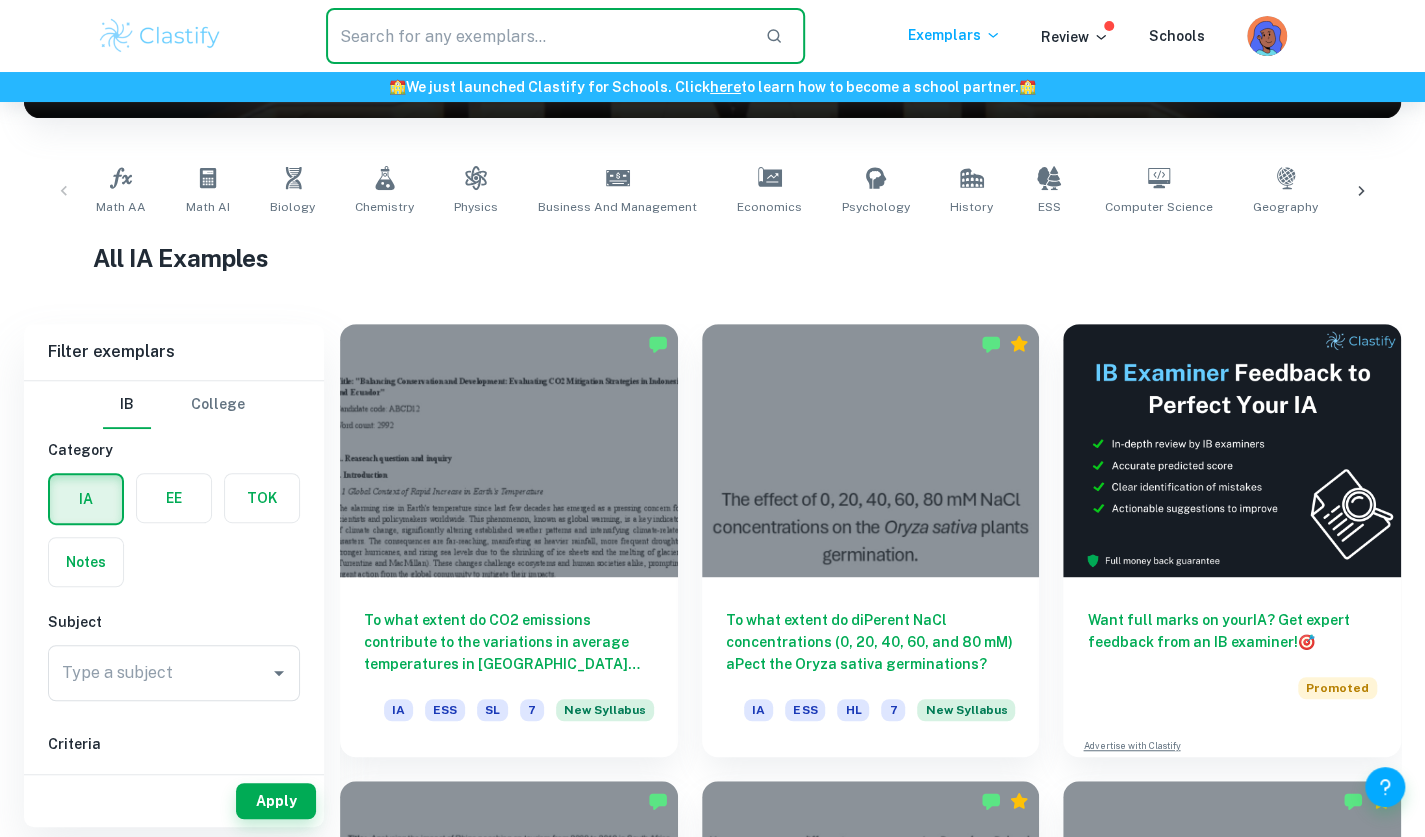 click at bounding box center [537, 36] 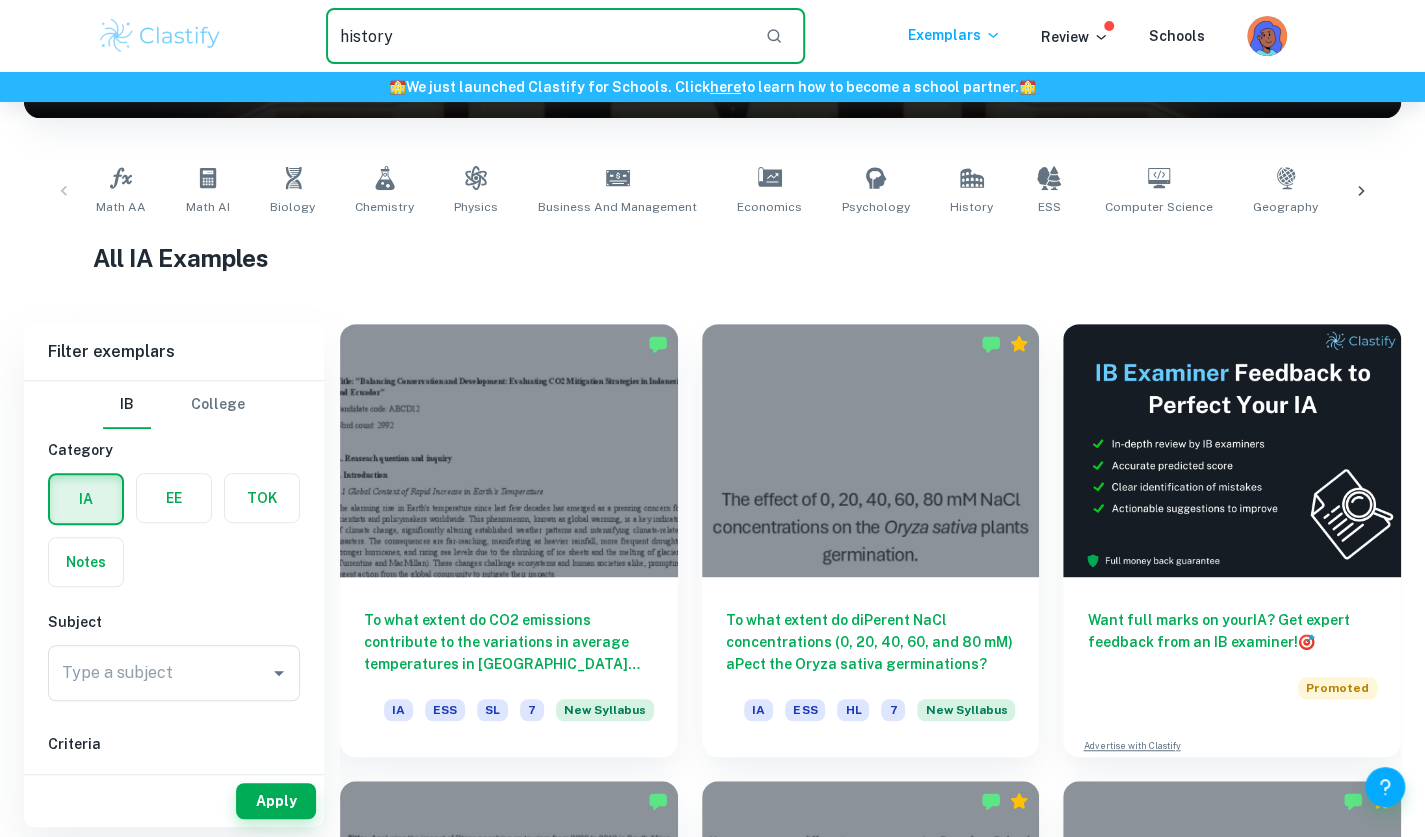 type on "history" 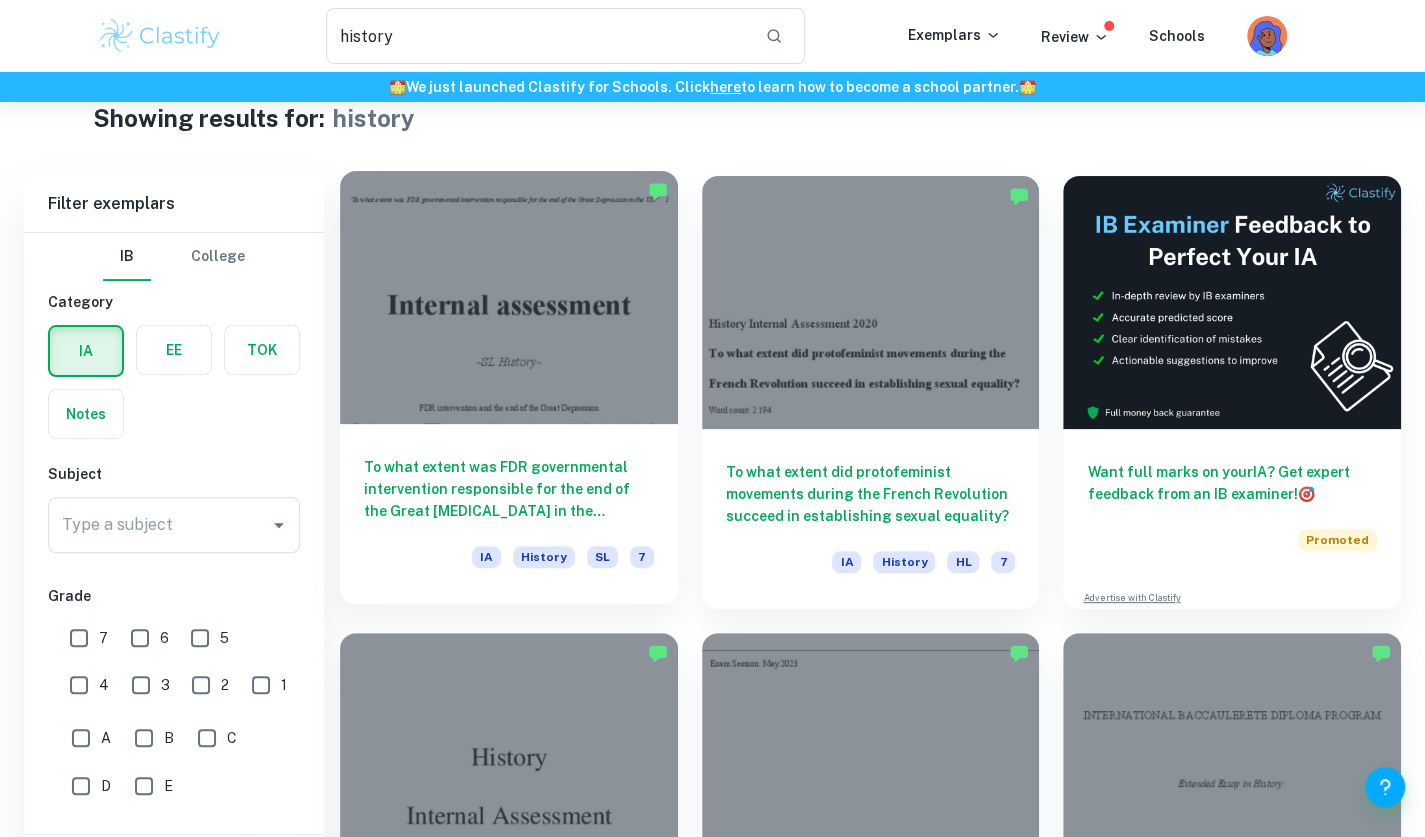 scroll, scrollTop: 43, scrollLeft: 0, axis: vertical 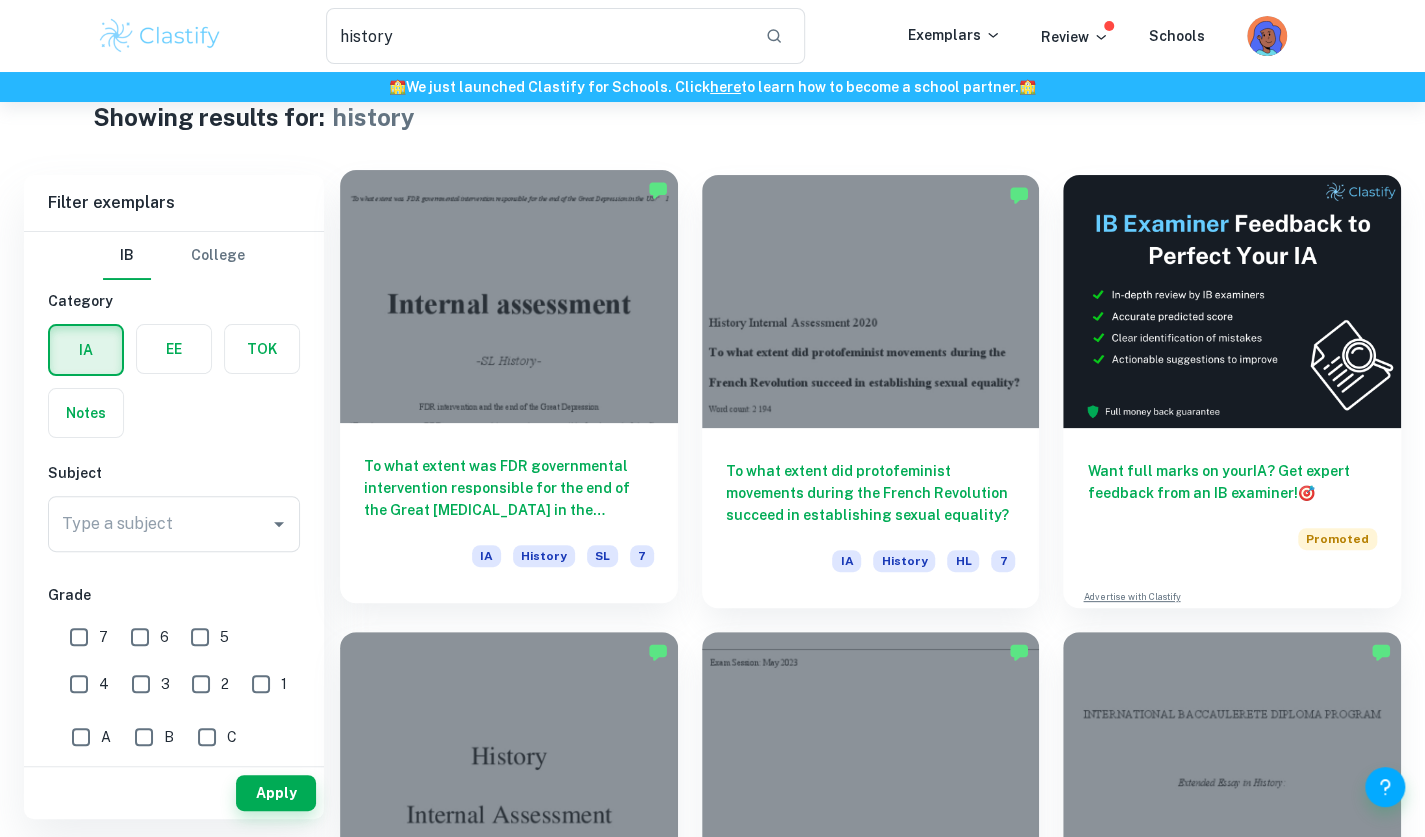 type 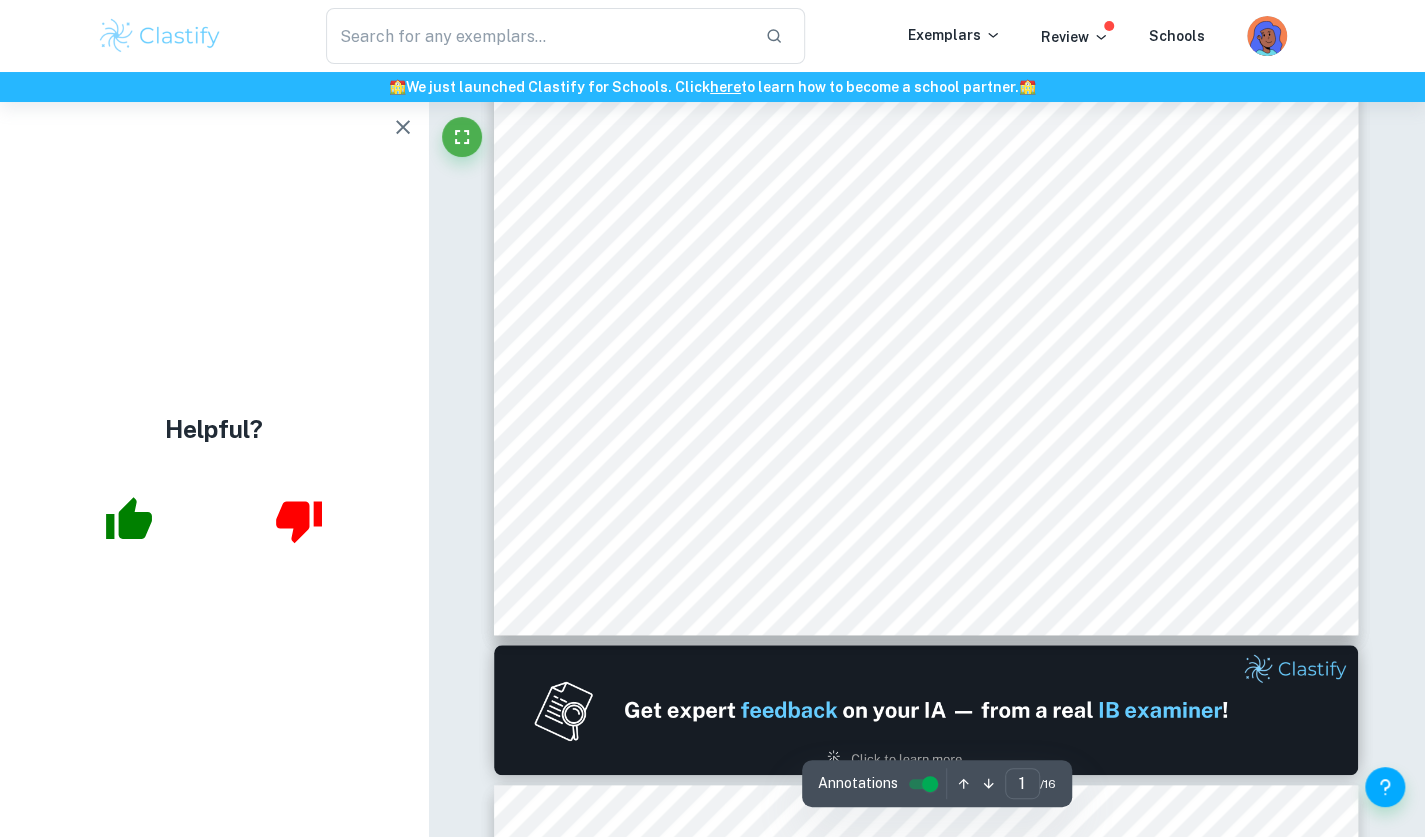 scroll, scrollTop: 225, scrollLeft: 0, axis: vertical 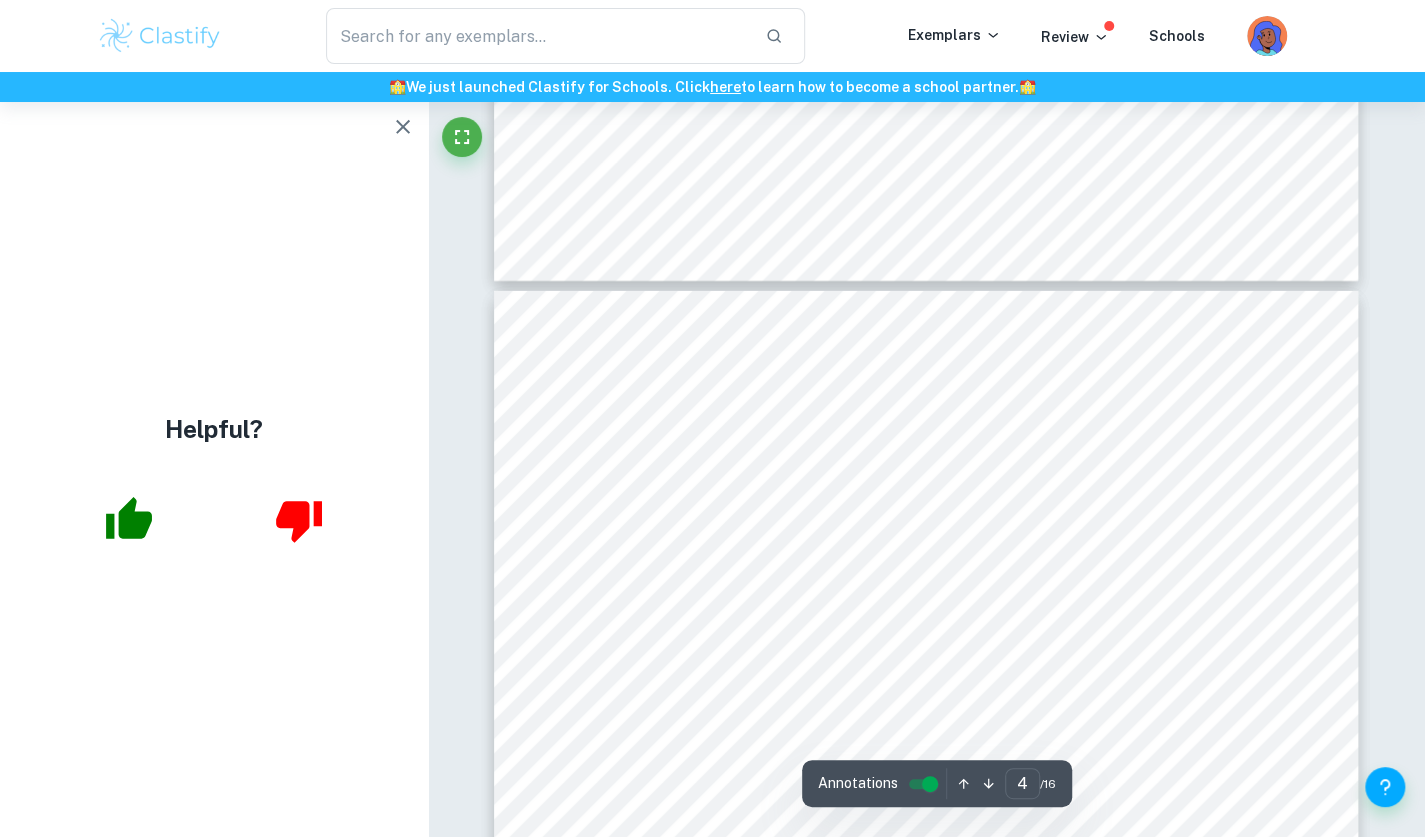 type on "3" 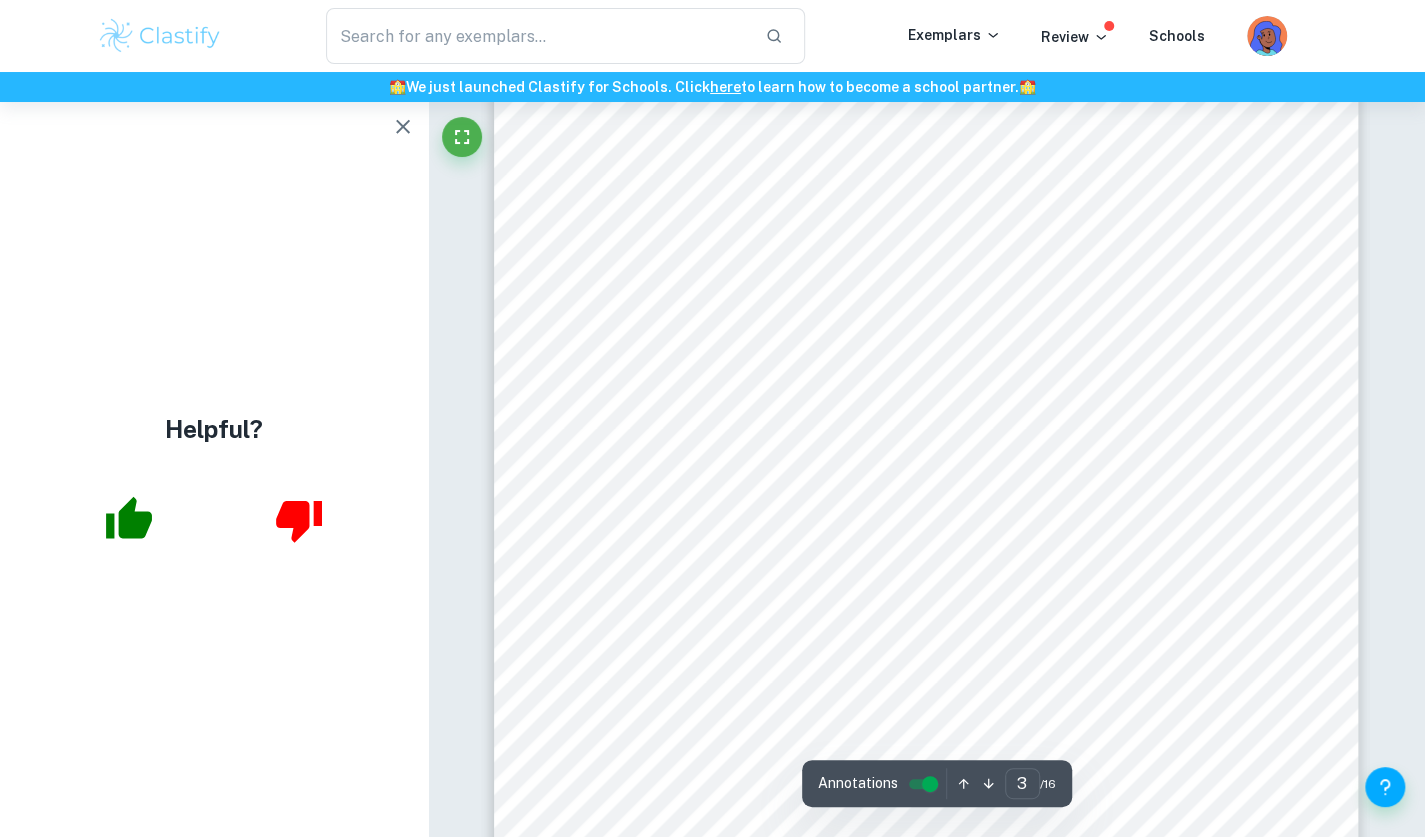 scroll, scrollTop: 2577, scrollLeft: 0, axis: vertical 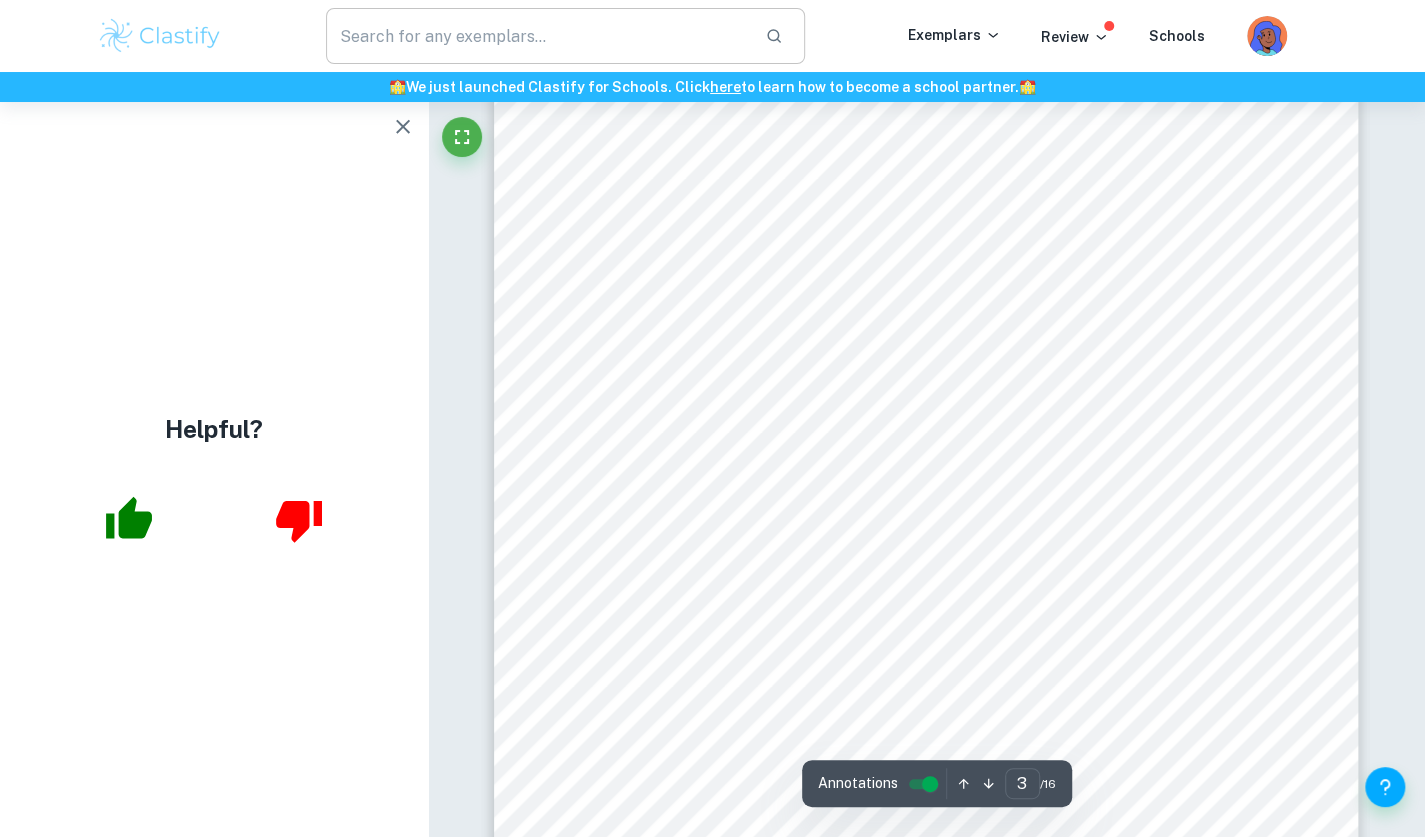 type on "history" 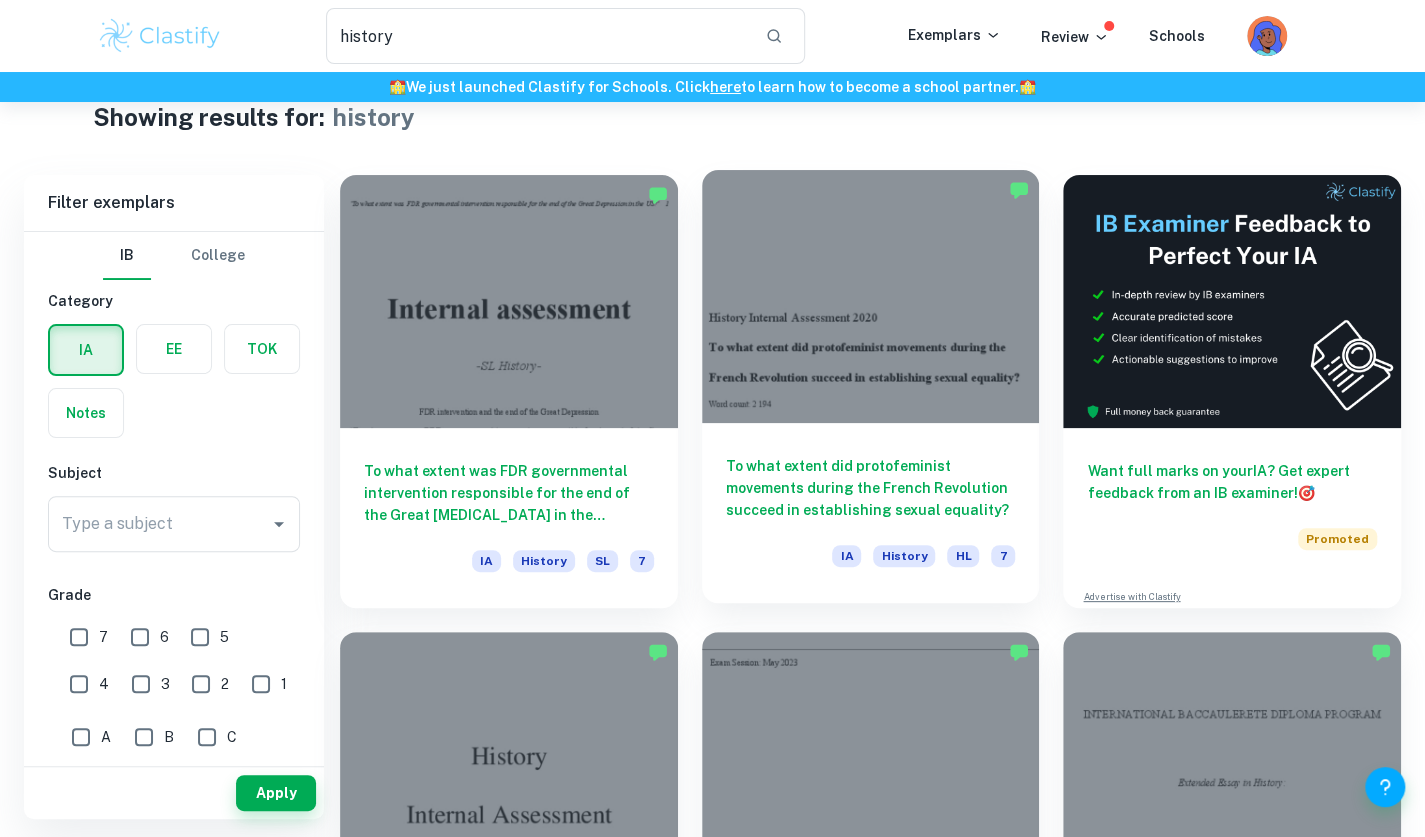 scroll, scrollTop: 347, scrollLeft: 0, axis: vertical 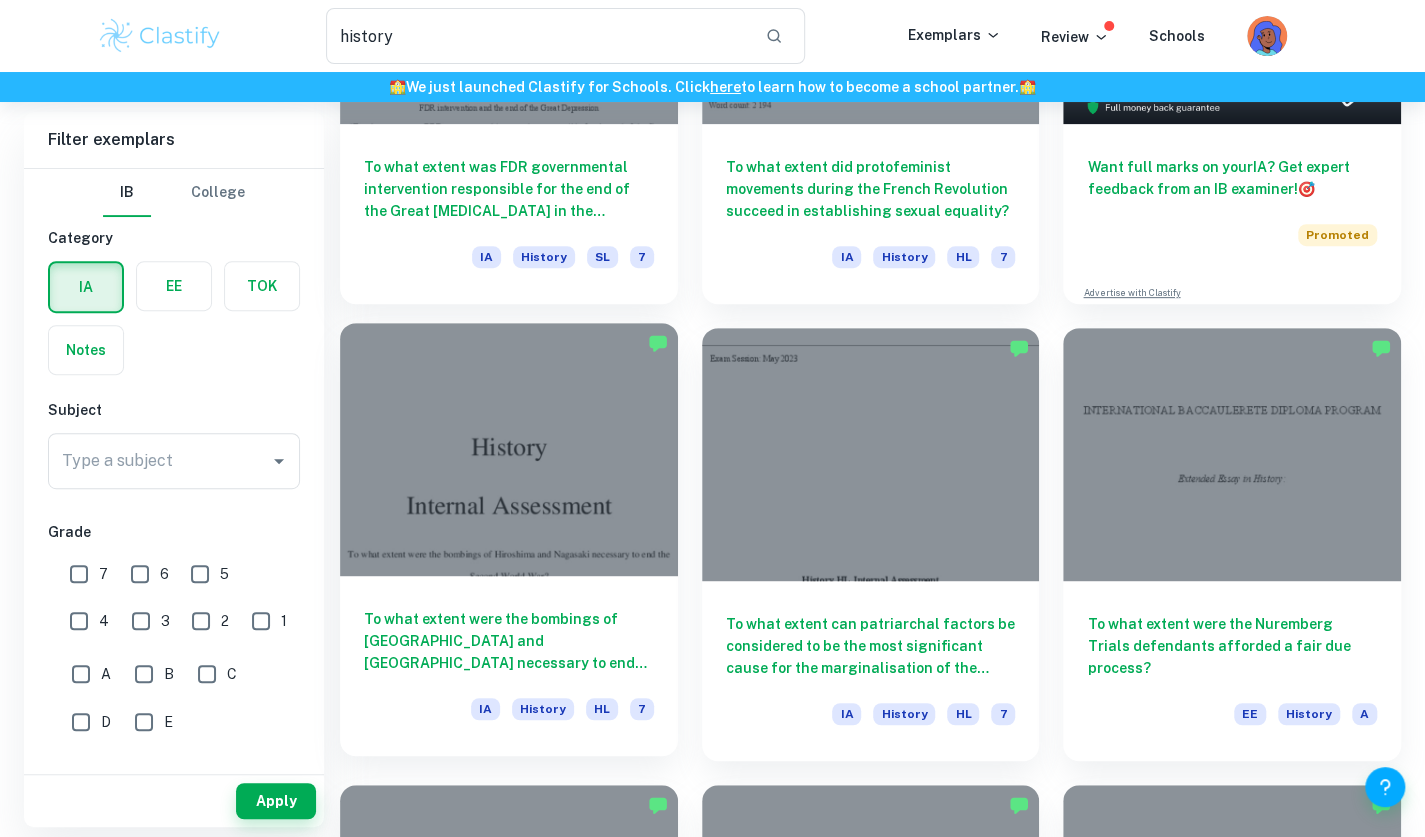 click on "To what extent were the bombings of [GEOGRAPHIC_DATA] and [GEOGRAPHIC_DATA] necessary to end the Second World War IA History HL 7" at bounding box center [509, 666] 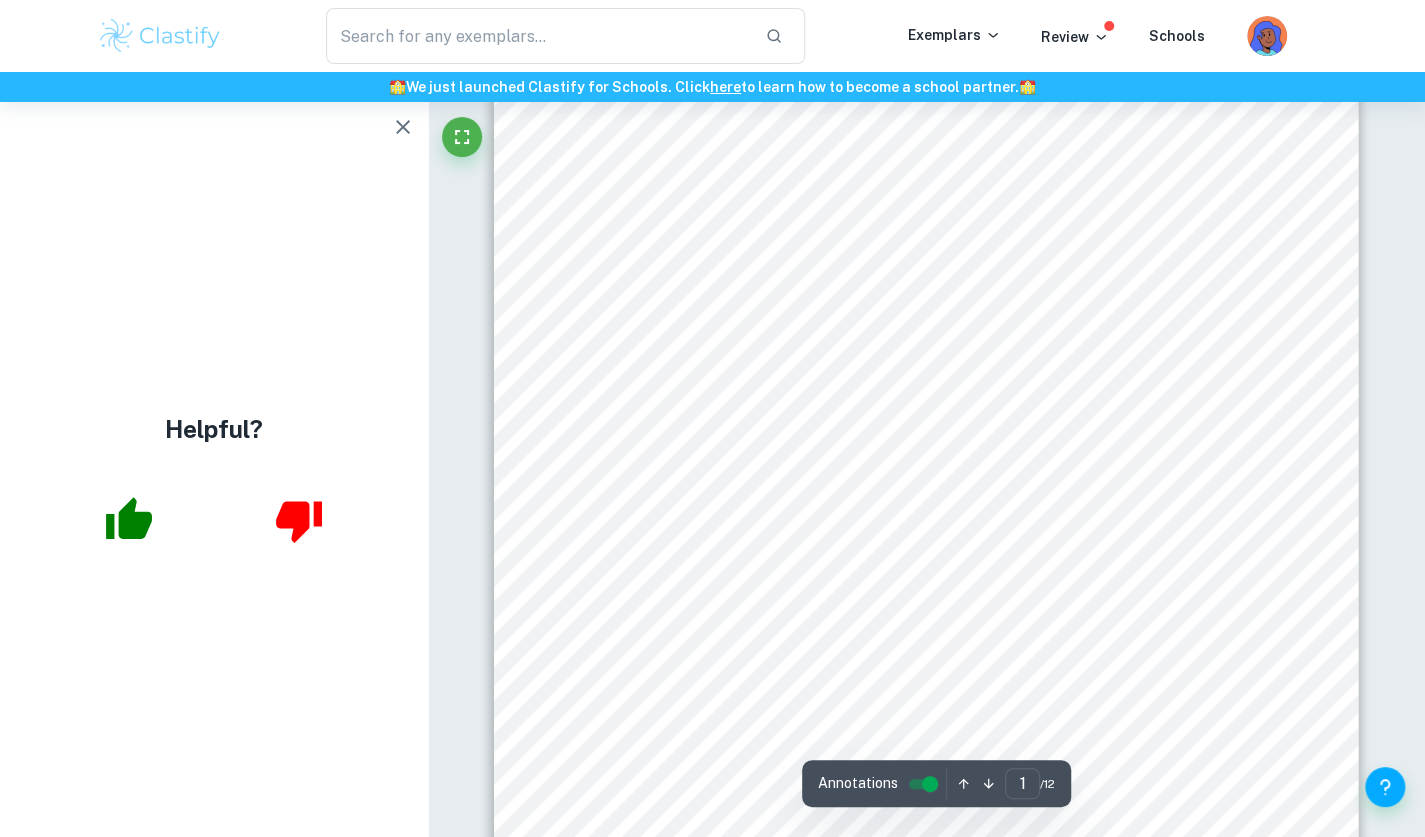 scroll, scrollTop: 0, scrollLeft: 0, axis: both 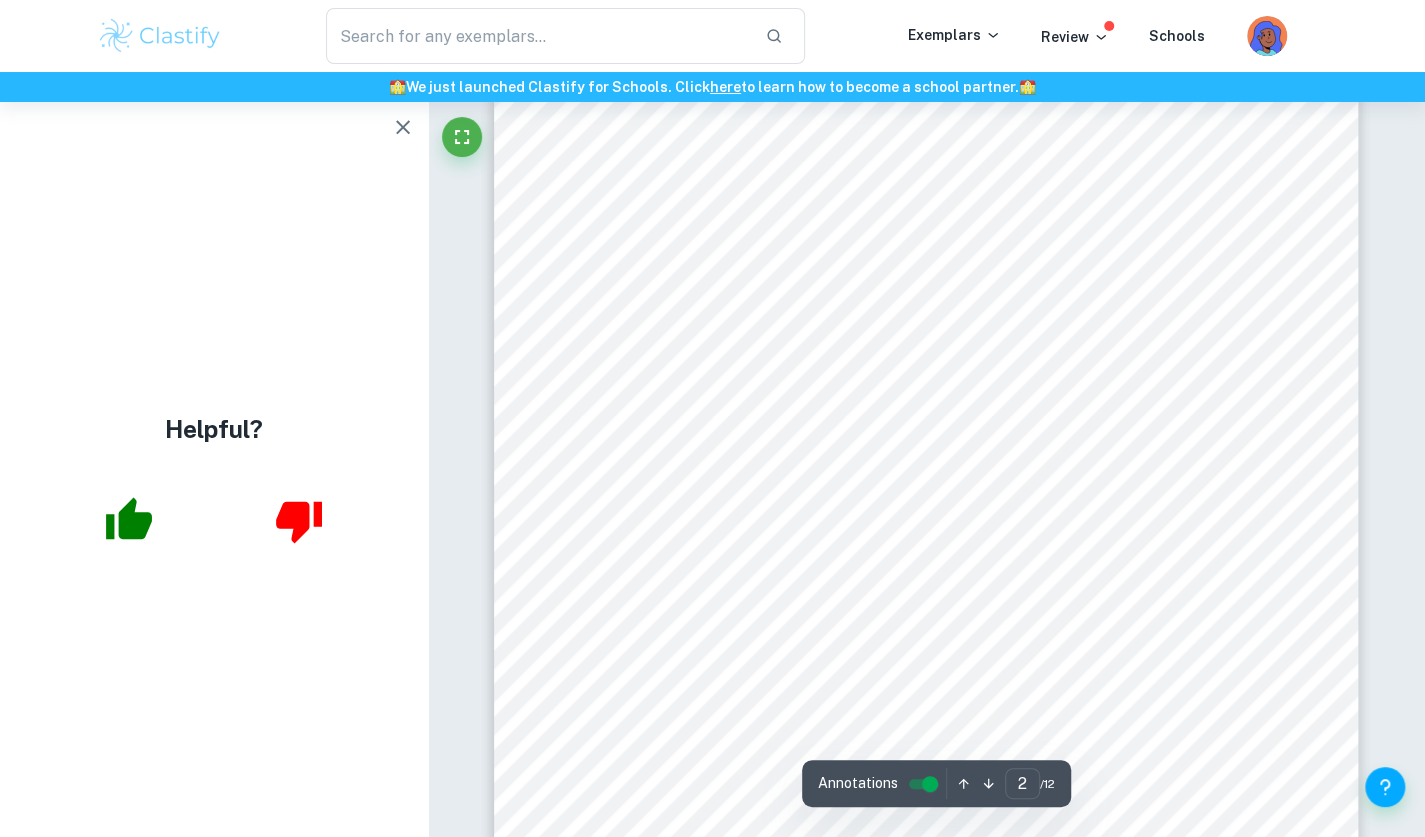 click on "To what extent were the bombings of [GEOGRAPHIC_DATA] and Nagaskai necessary to end the Second World War? 1 Table of contents: Section 1: Identification and evaluation of sources……………………………………………….2 Section 2: Investigation……………………………………………………………………………4 Section 3: Reflection………………………………………………………………………………8 Bibliography..……………………………………………………………………………………10 Word count: 2167 [DATE]" at bounding box center [926, 483] 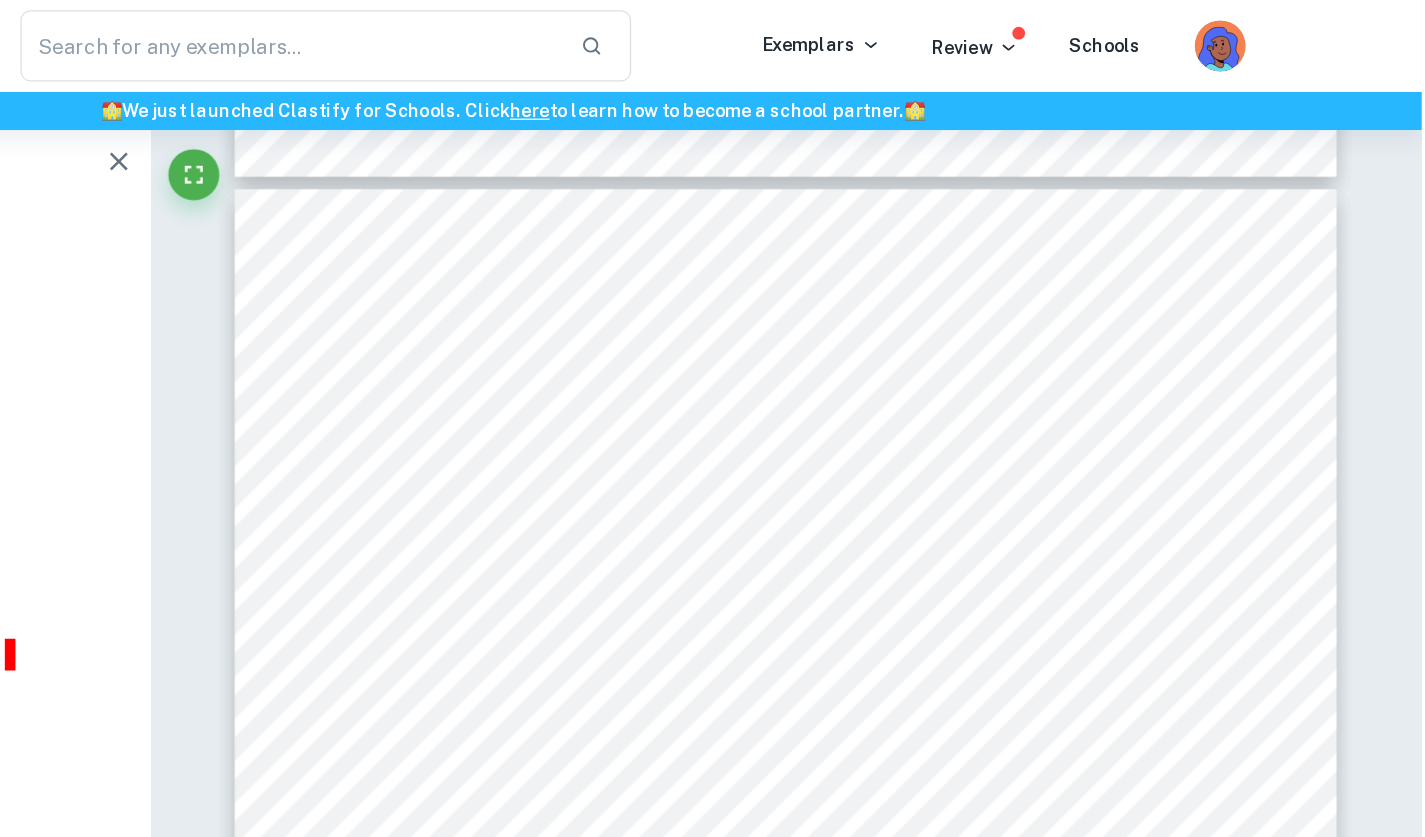 scroll, scrollTop: 2368, scrollLeft: 0, axis: vertical 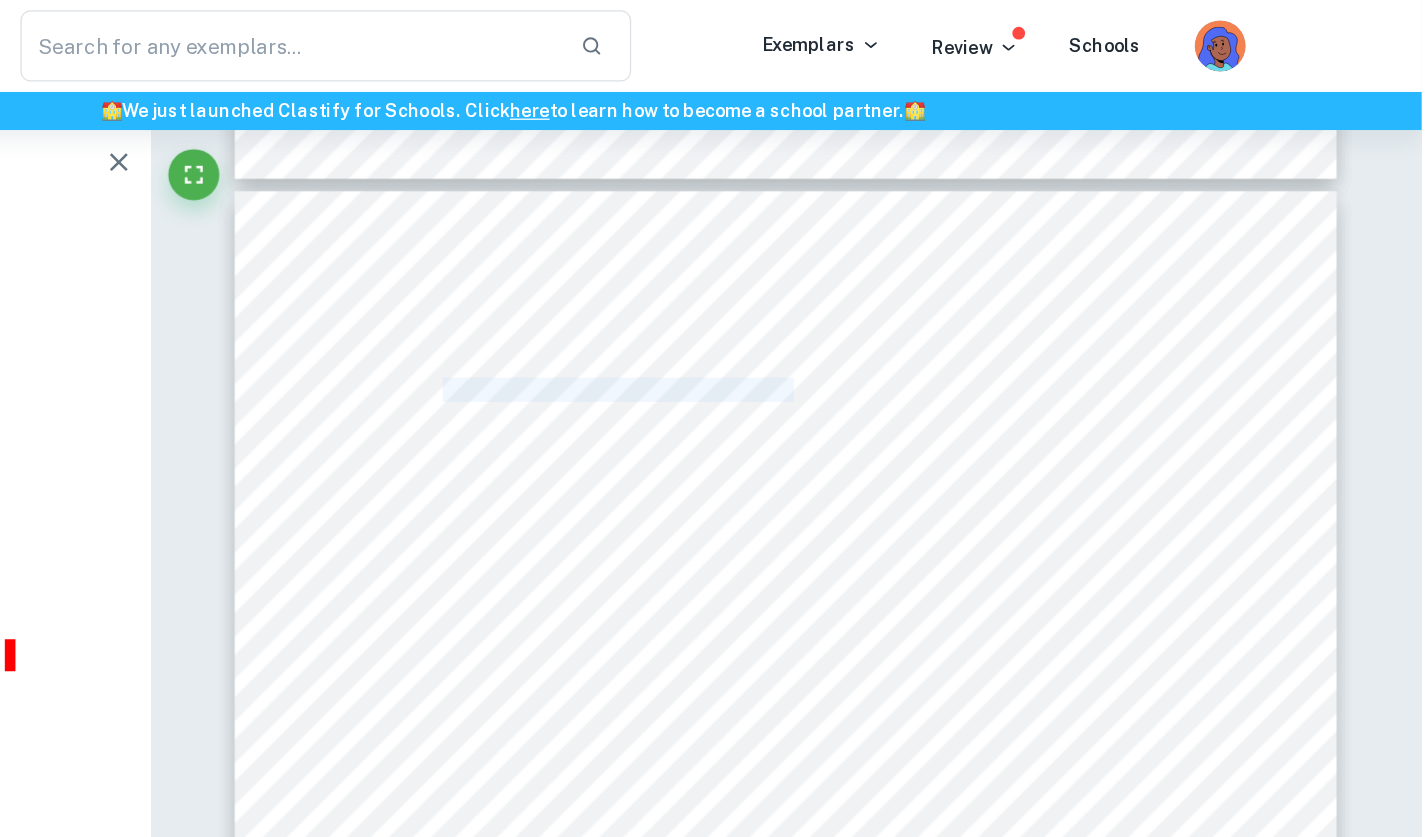 drag, startPoint x: 652, startPoint y: 299, endPoint x: 933, endPoint y: 309, distance: 281.1779 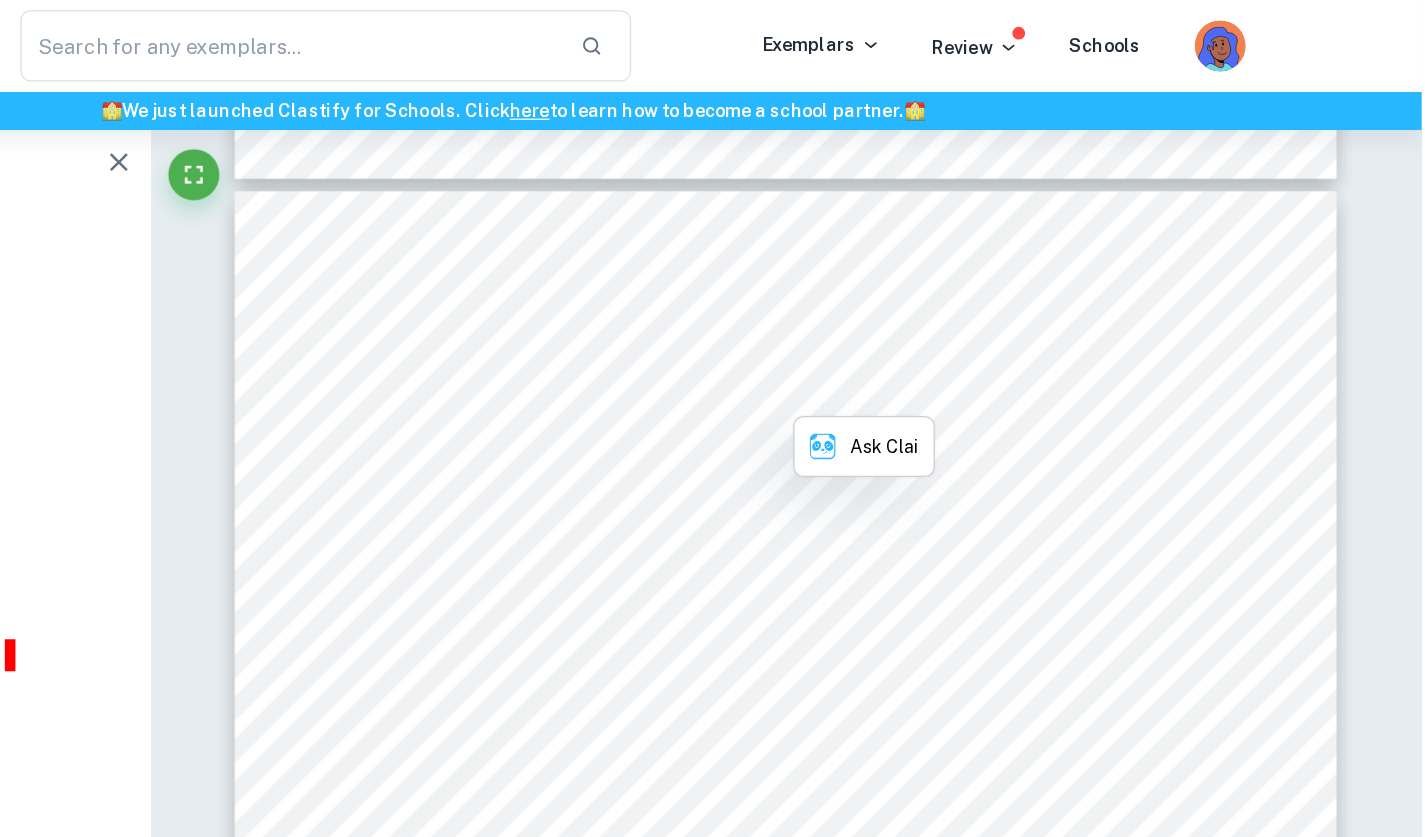 drag, startPoint x: 933, startPoint y: 309, endPoint x: 1148, endPoint y: 244, distance: 224.61078 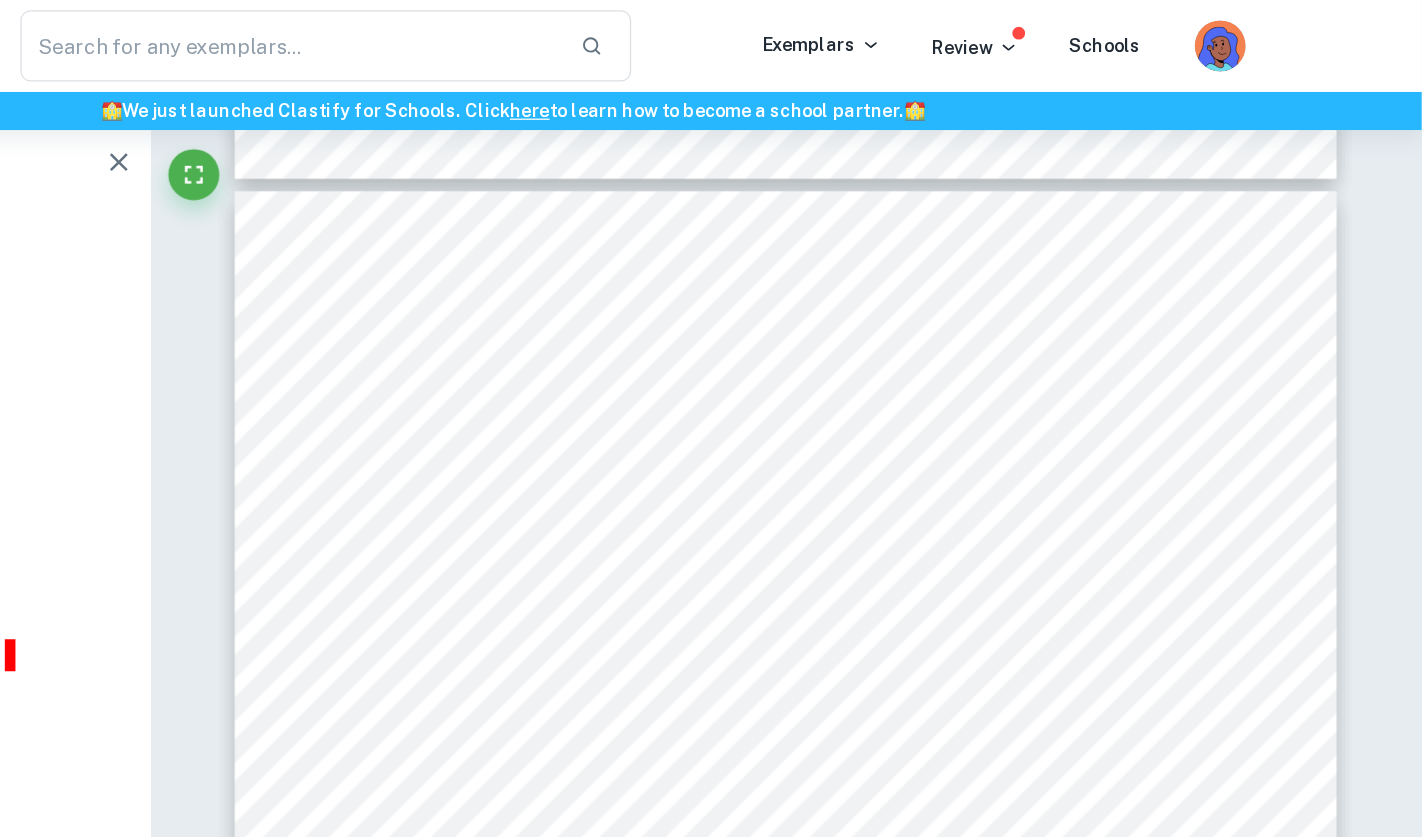 click on "To what extent were the bombings of [GEOGRAPHIC_DATA] and Nagaskai necessary to end the Second World War? 2 Section 1: Identification and evaluation of sources This investigation will address the question:   To what extent were the bombings of [GEOGRAPHIC_DATA] and [GEOGRAPHIC_DATA] necessary to end the Second World War?   The first source I’ve selected for detailed analysis is an interview with [PERSON_NAME] published in [DATE] since the event that’s discussed took place 65 years before. This source in particular is essential to the investigation as he discusses the ‘Myth of Hiroshima’ (The myth being that Japan's surrender was due to the United States bombing of [GEOGRAPHIC_DATA] and [GEOGRAPHIC_DATA]) which he believes to be the real reason for the Japanese surrender. The 2nd source I’ve selected is [PERSON_NAME] book ‘ Atomic Salvation’   published in [DATE]. This source is relevant to my investigation as it gives a detailed analysis of Japan's surrender extending beyond primarily using statistics. Source 1     amount of   The purpose of" at bounding box center [926, 709] 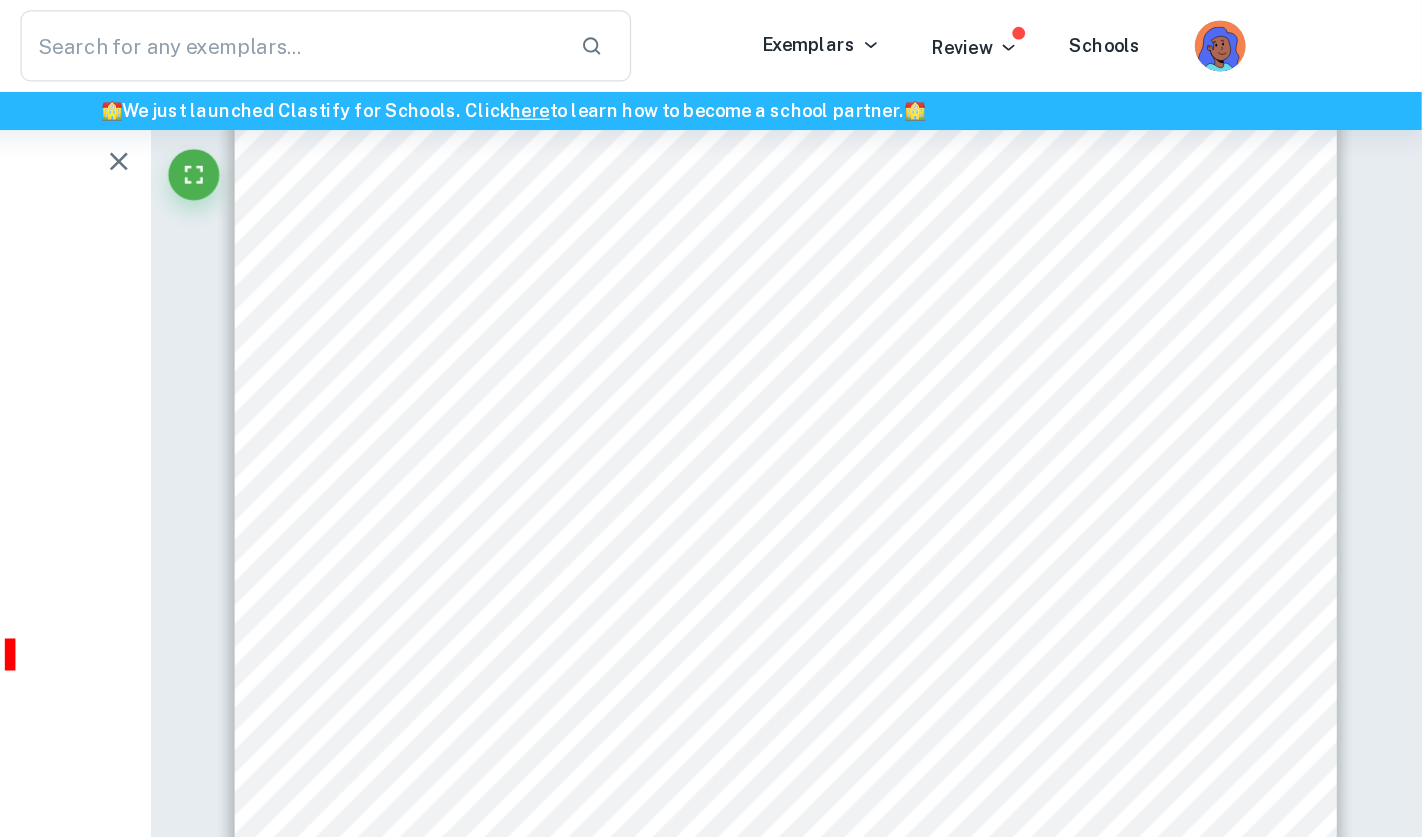scroll, scrollTop: 0, scrollLeft: 0, axis: both 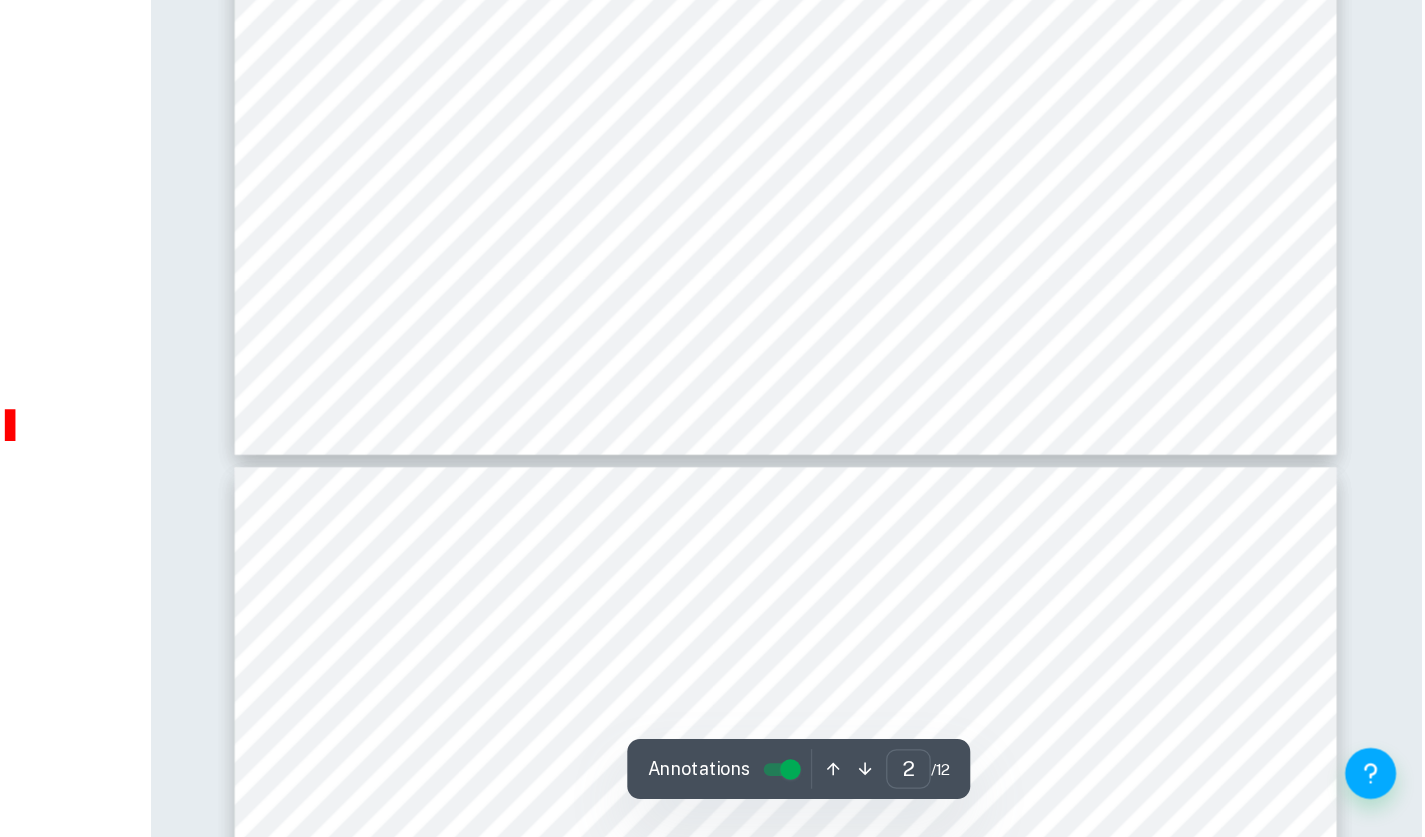 type on "3" 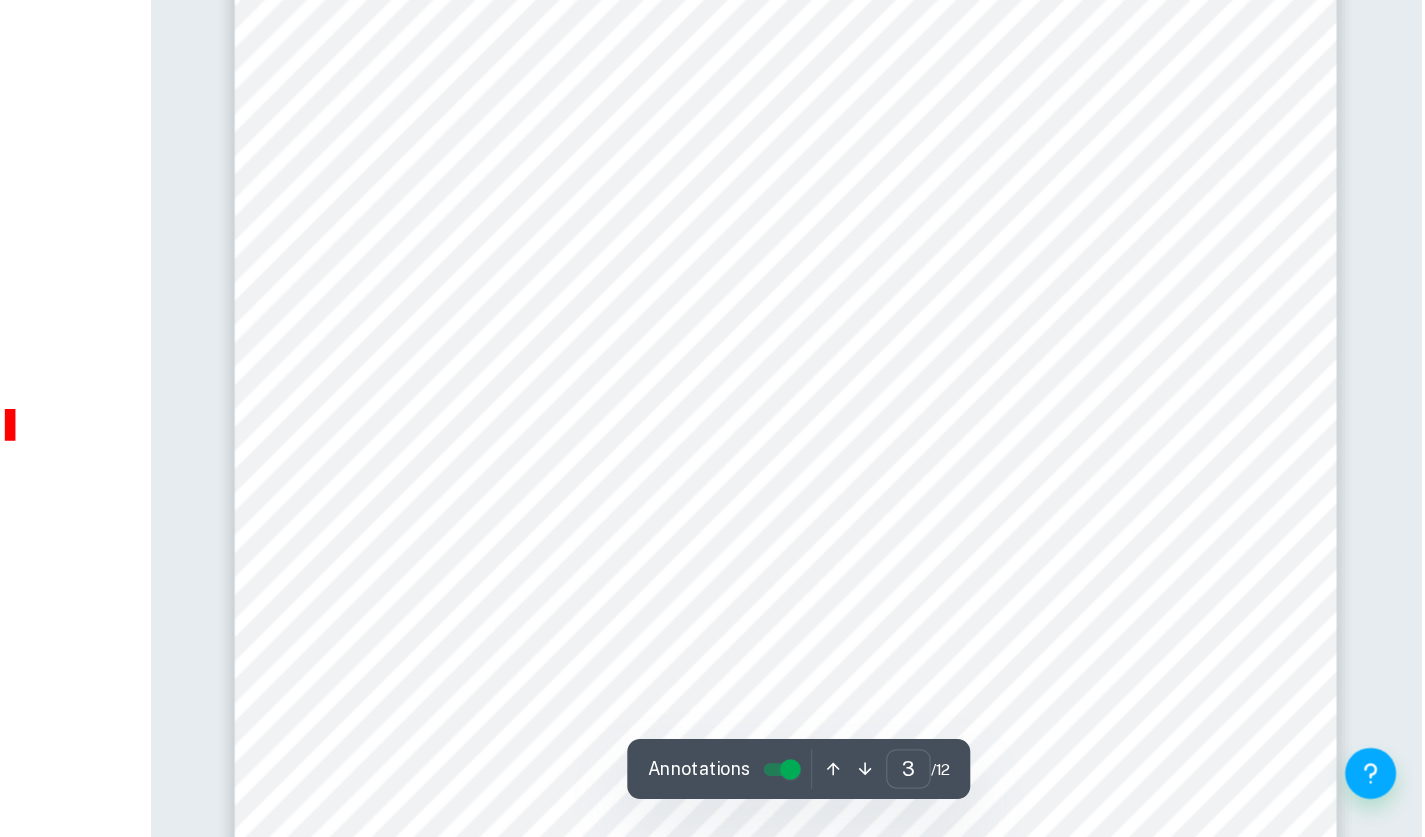 scroll, scrollTop: 2398, scrollLeft: 0, axis: vertical 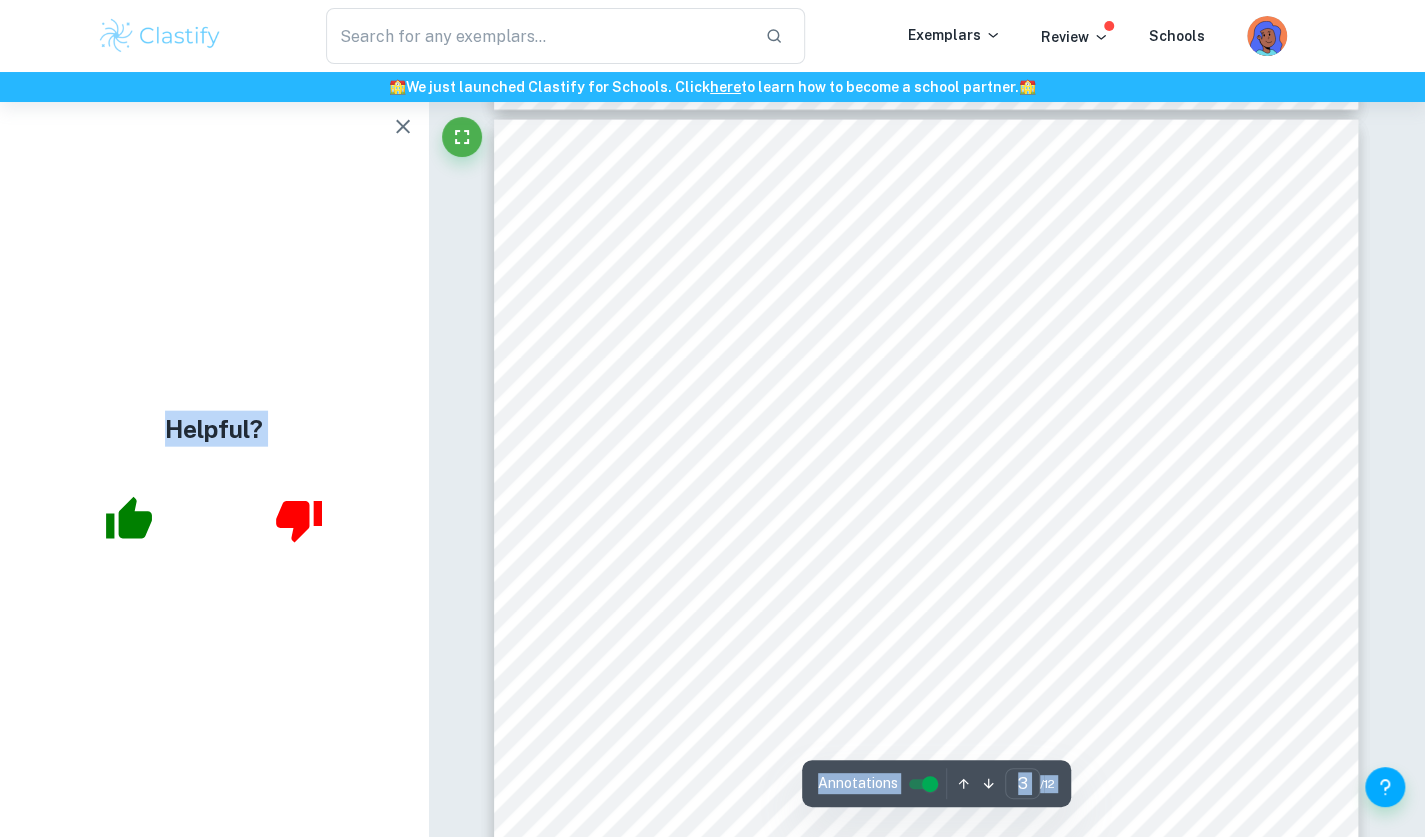 drag, startPoint x: 428, startPoint y: 117, endPoint x: 408, endPoint y: 111, distance: 20.880613 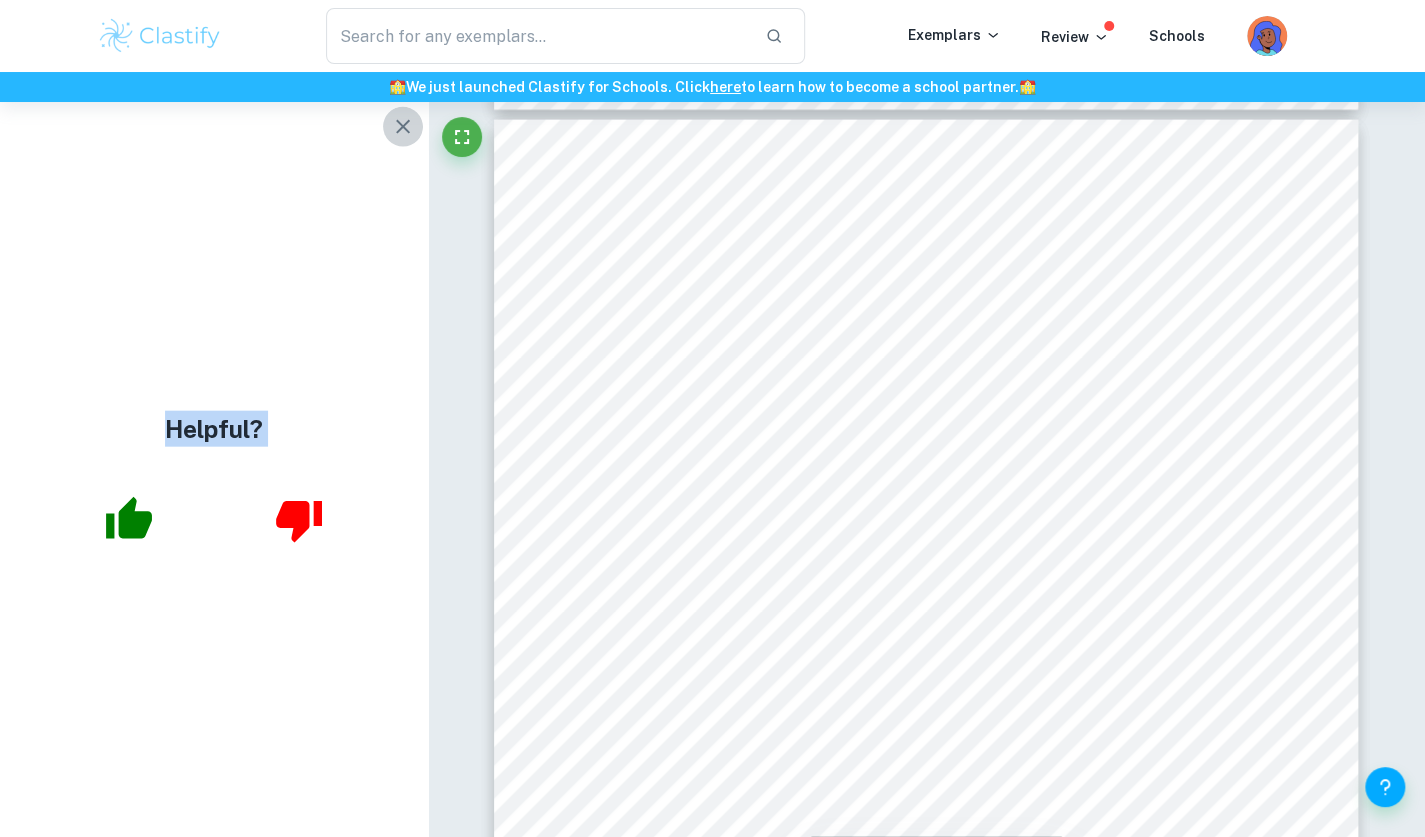 click 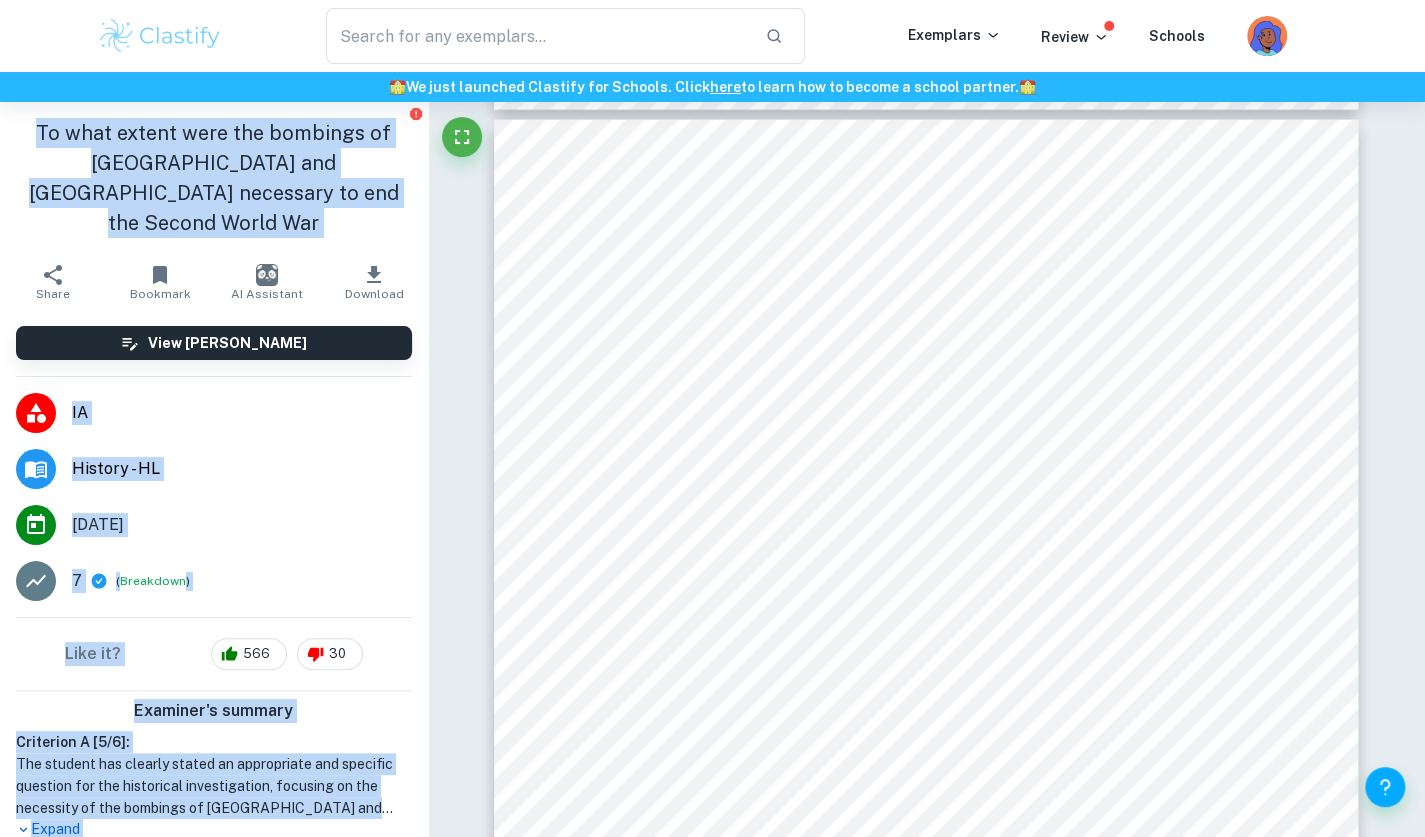 click on "IA" at bounding box center (214, 413) 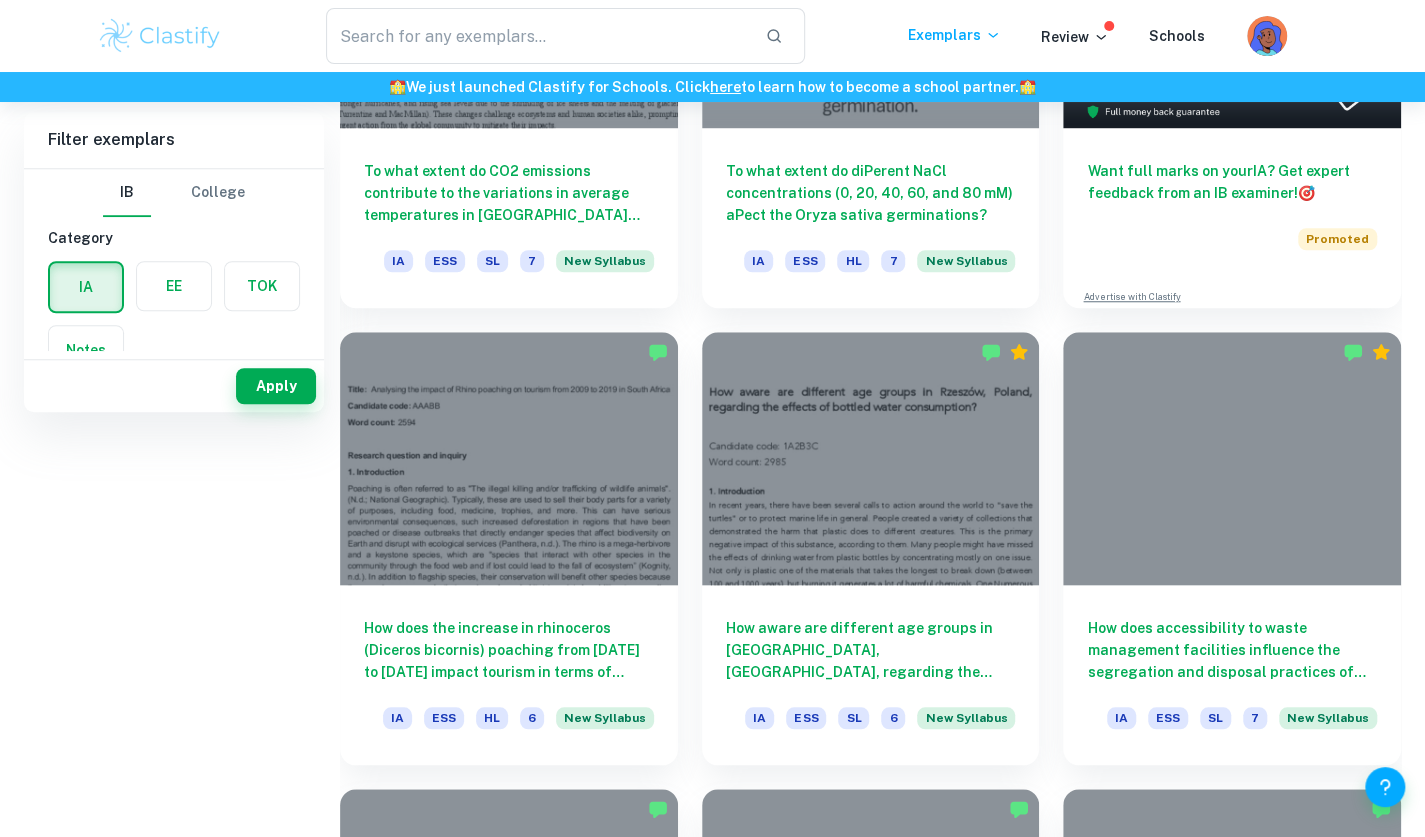 scroll, scrollTop: 0, scrollLeft: 0, axis: both 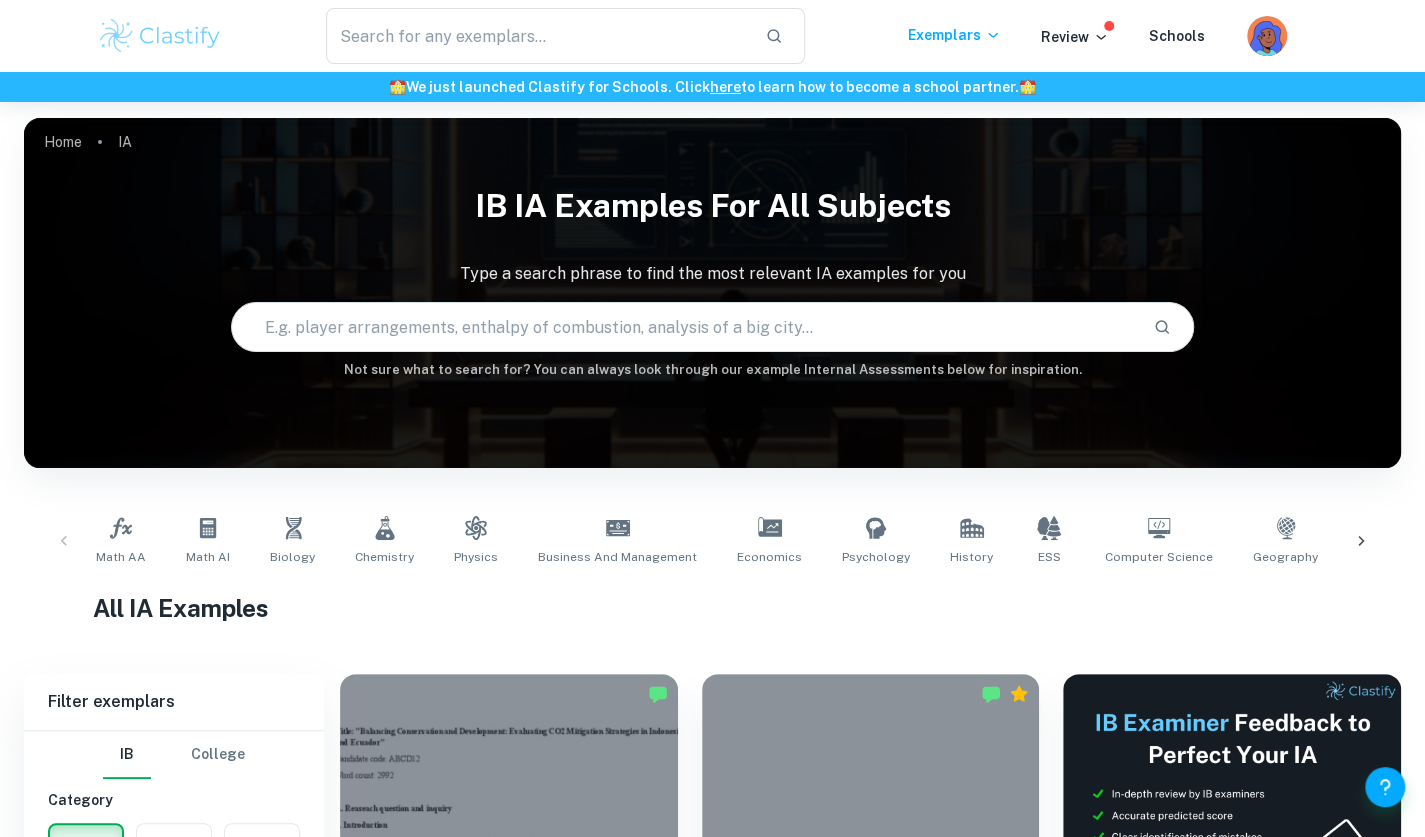 click at bounding box center [685, 327] 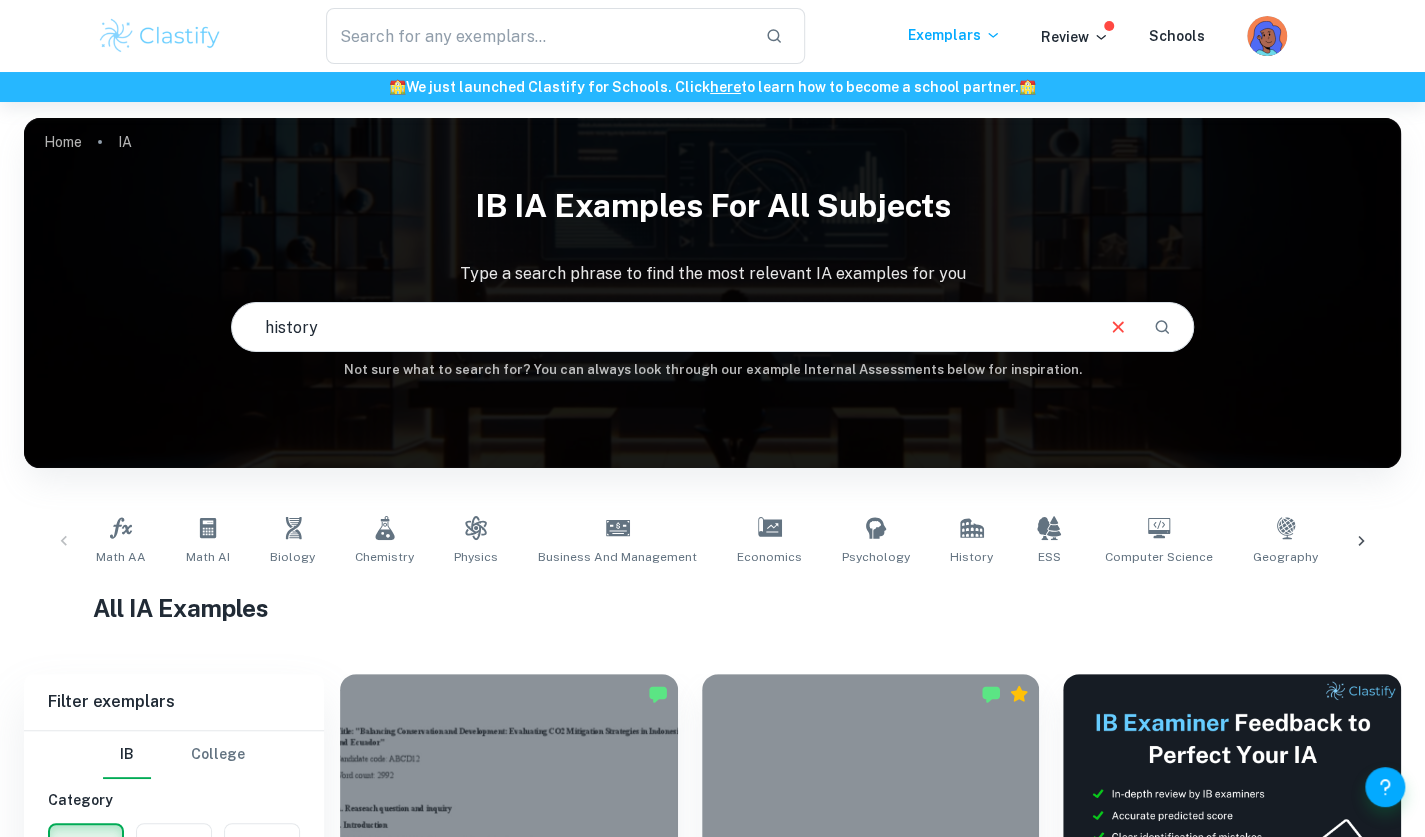 type on "history" 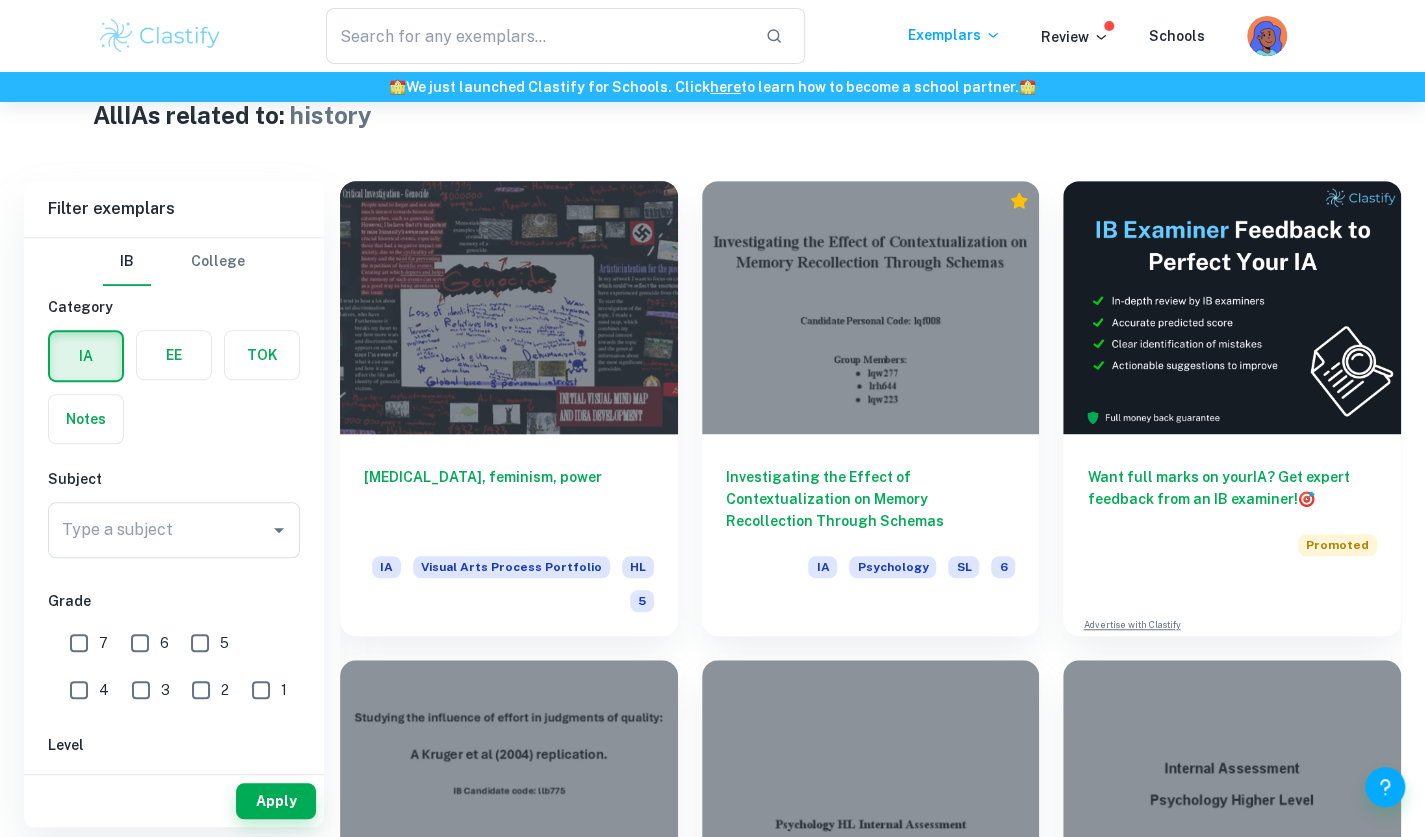 scroll, scrollTop: 492, scrollLeft: 0, axis: vertical 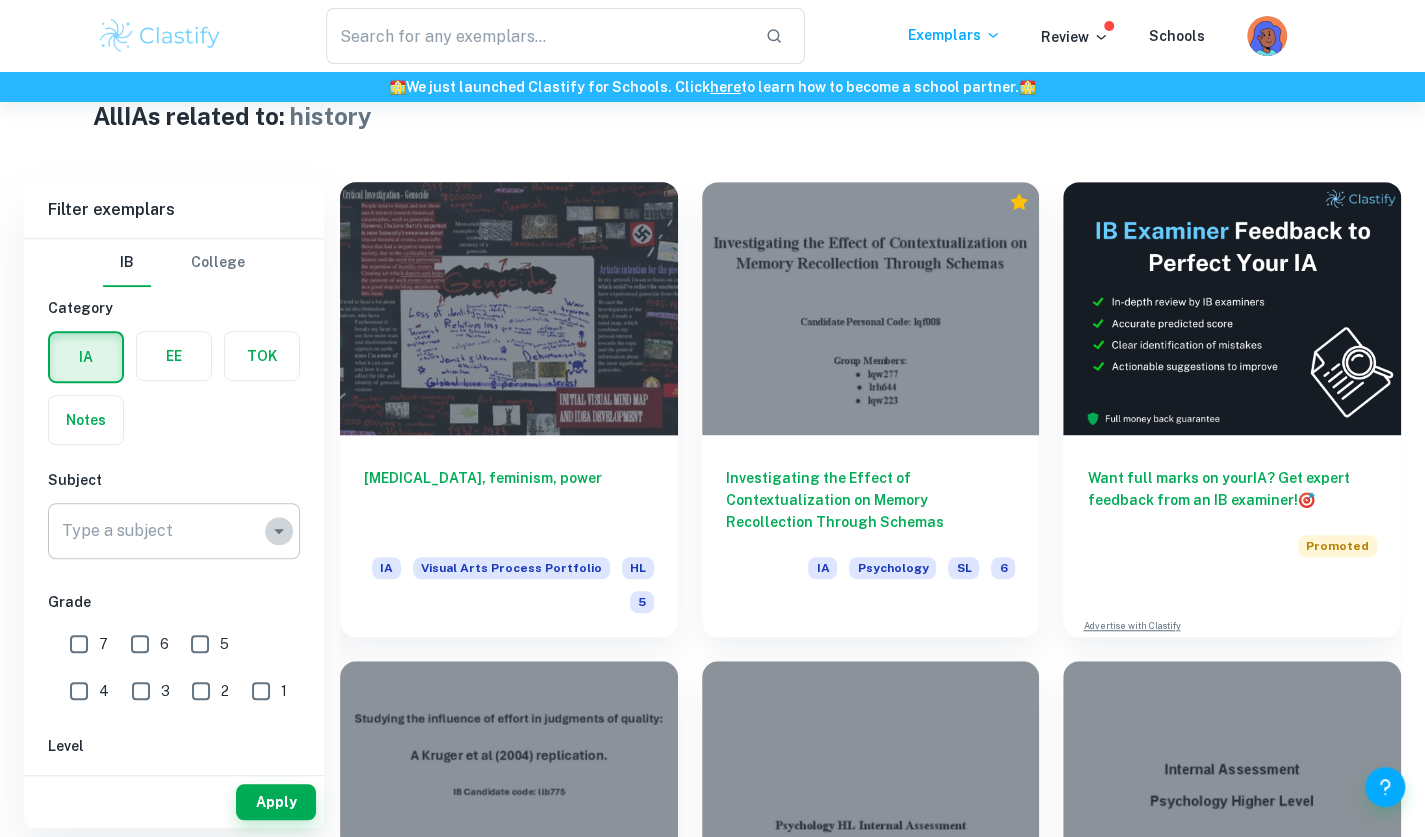 click 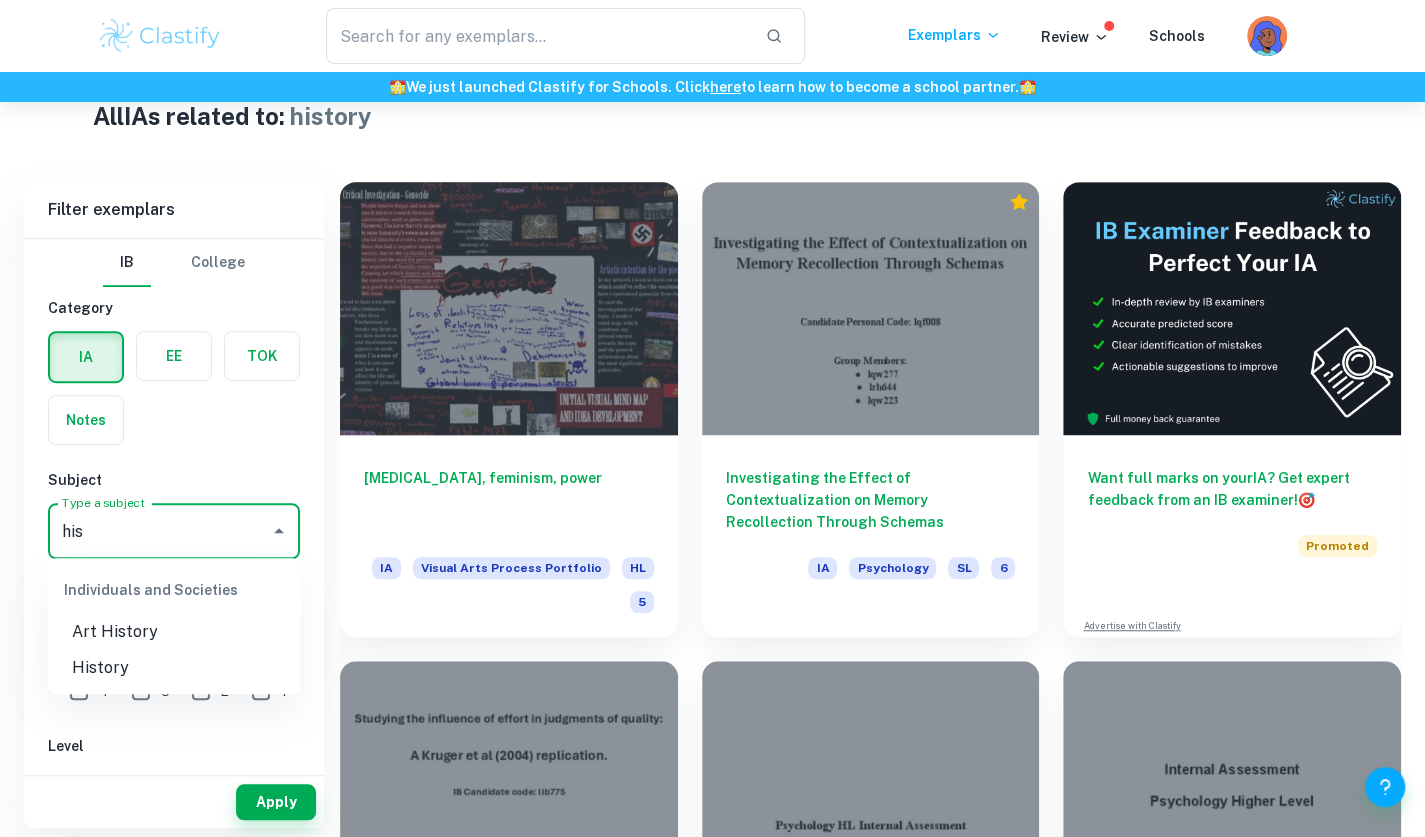 click on "History" at bounding box center (174, 668) 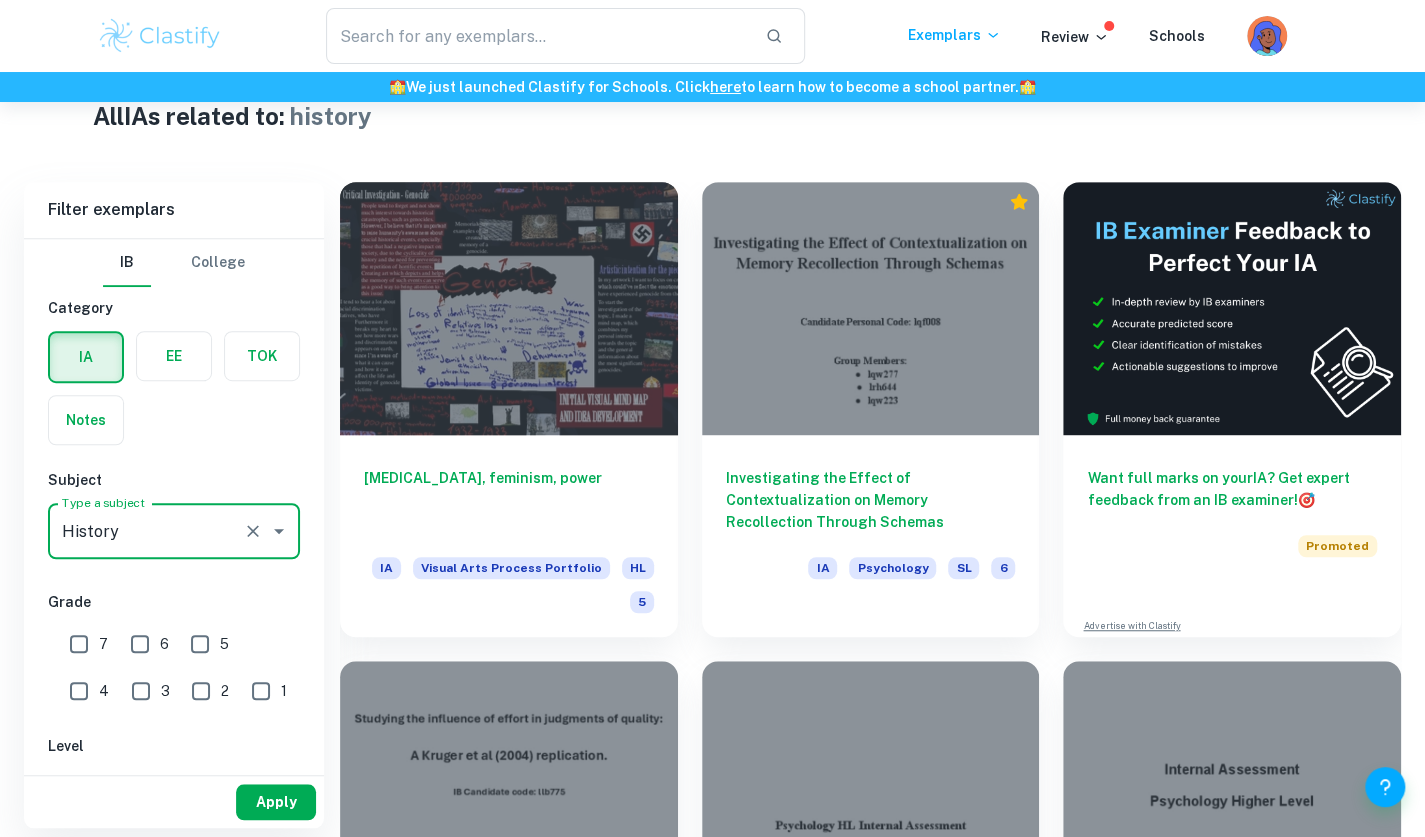 type on "History" 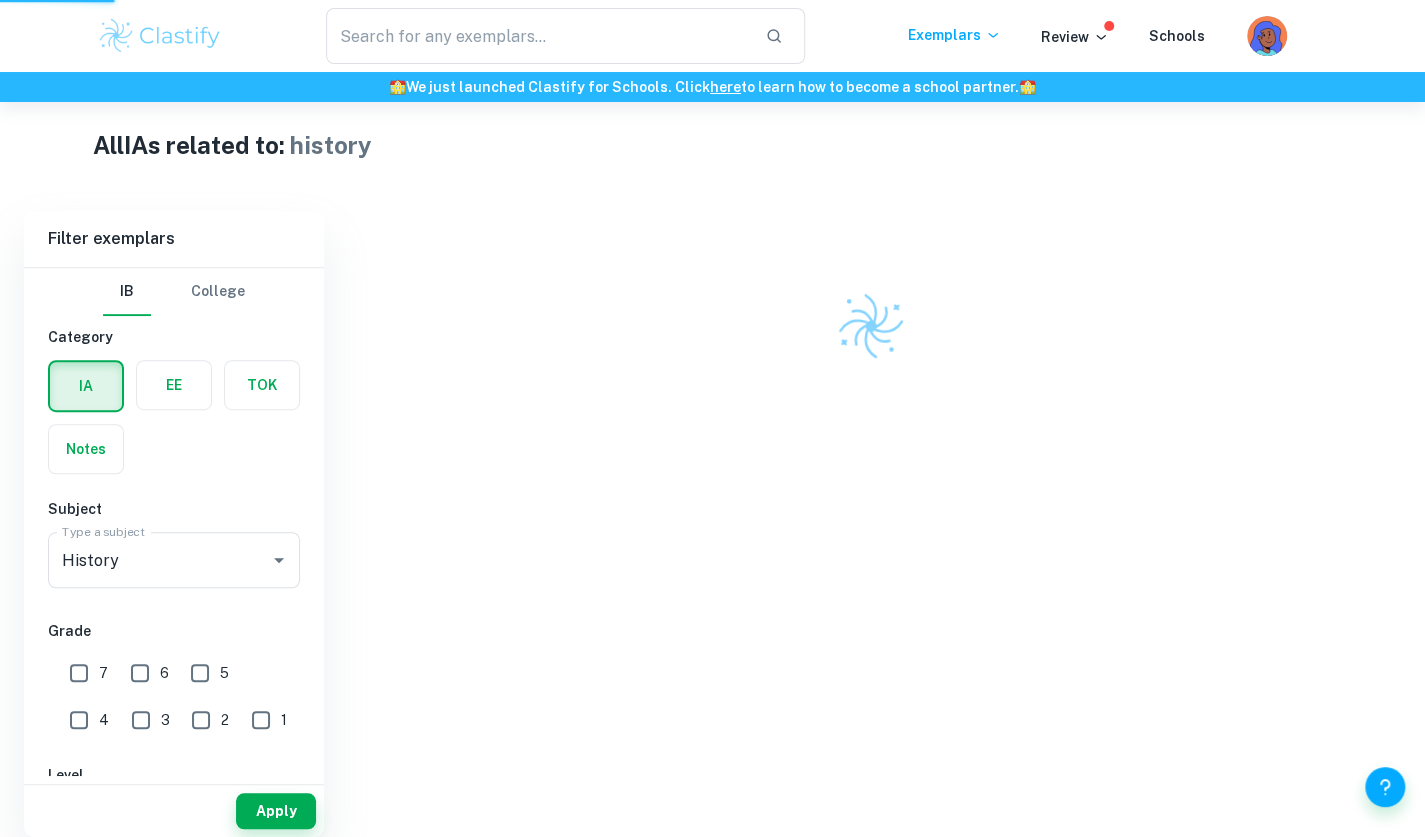 scroll, scrollTop: 412, scrollLeft: 0, axis: vertical 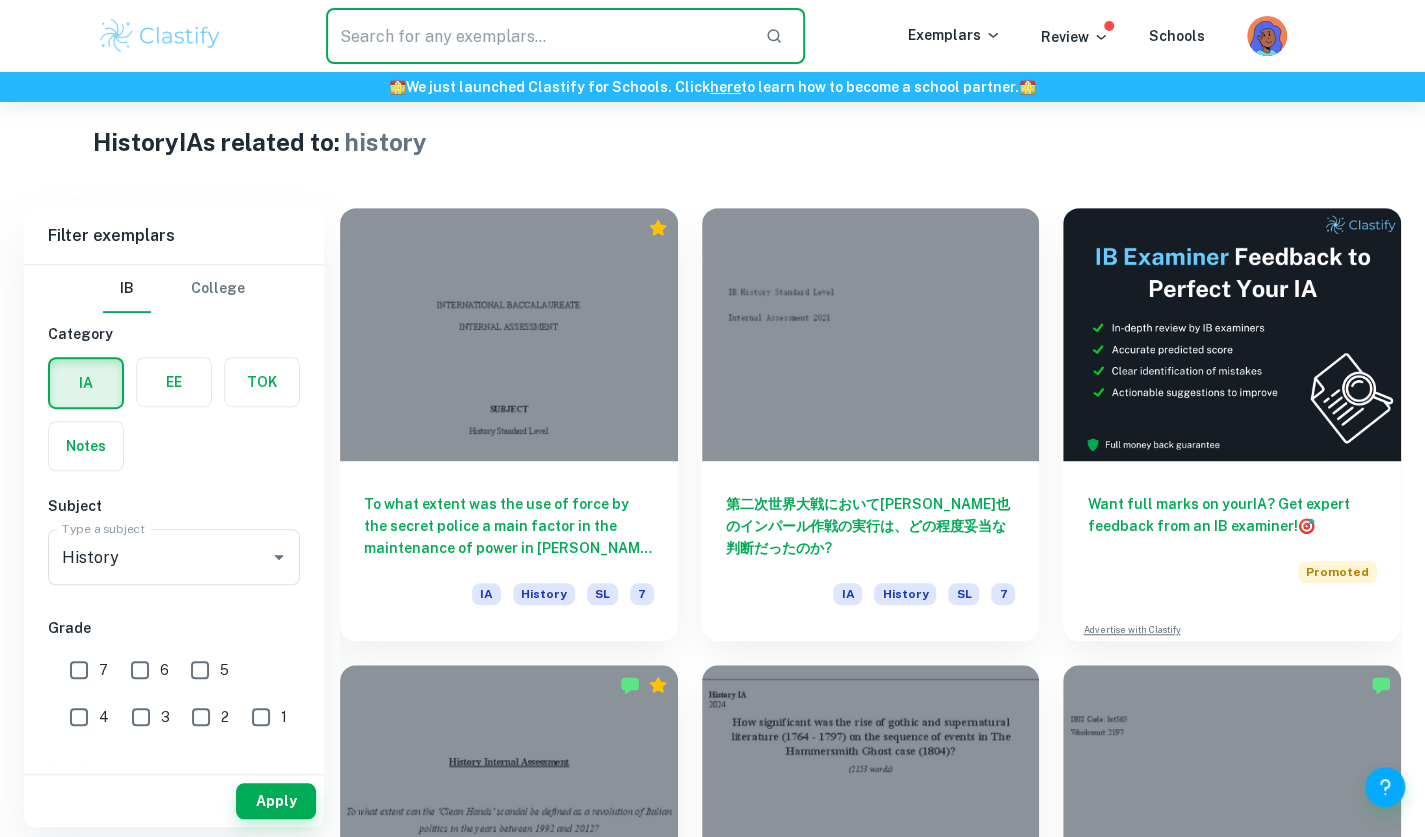 click at bounding box center (537, 36) 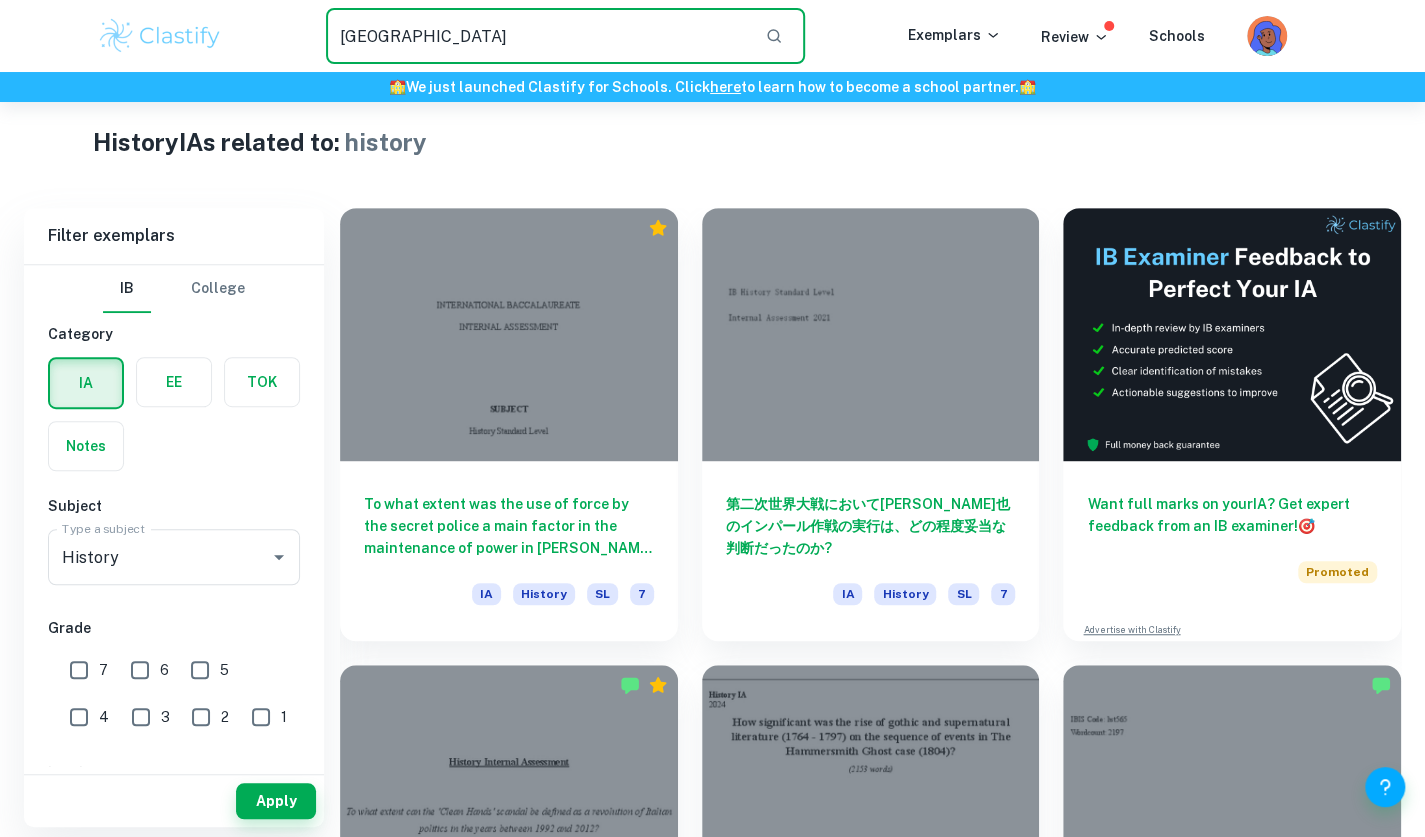 type on "[GEOGRAPHIC_DATA]" 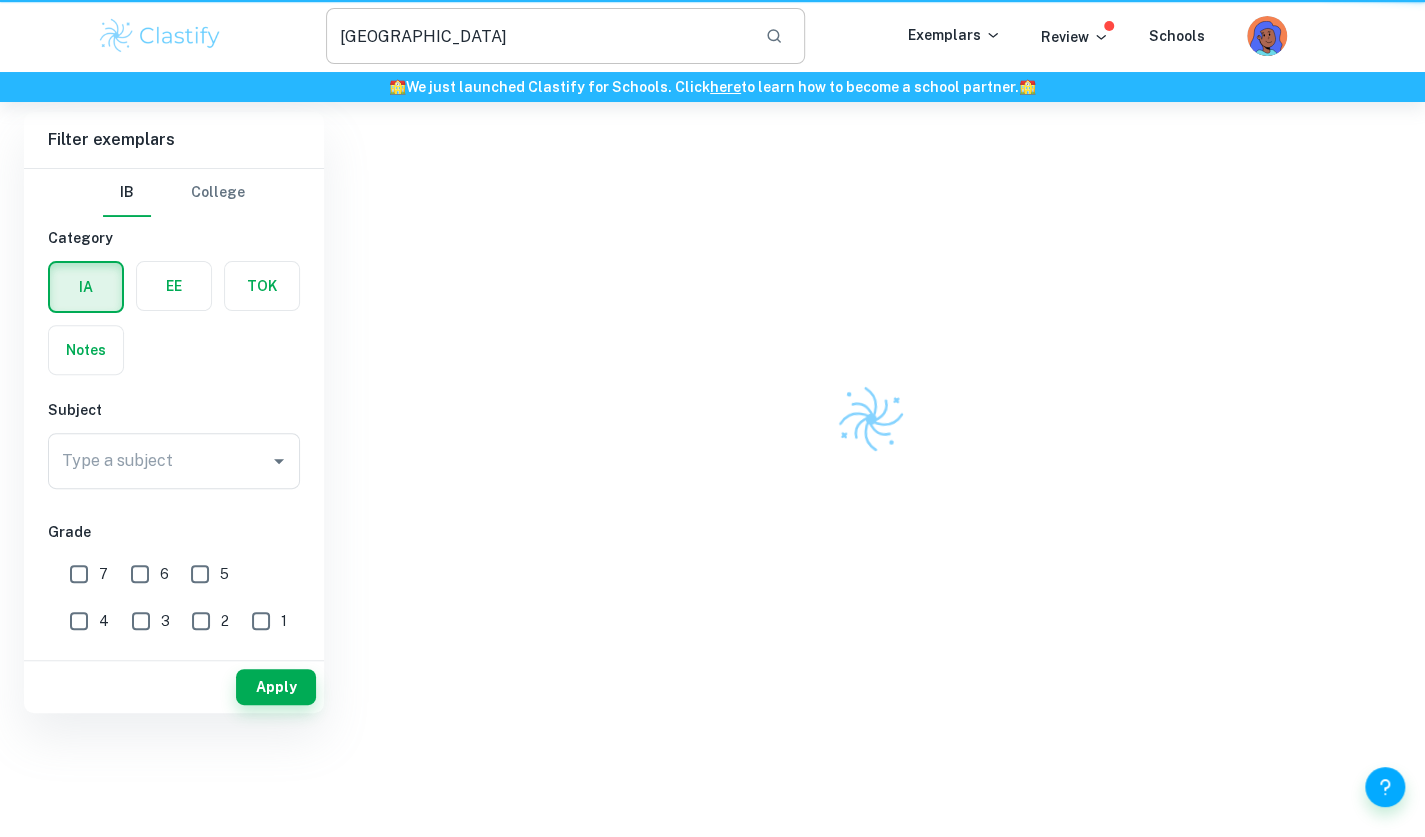 scroll, scrollTop: 0, scrollLeft: 0, axis: both 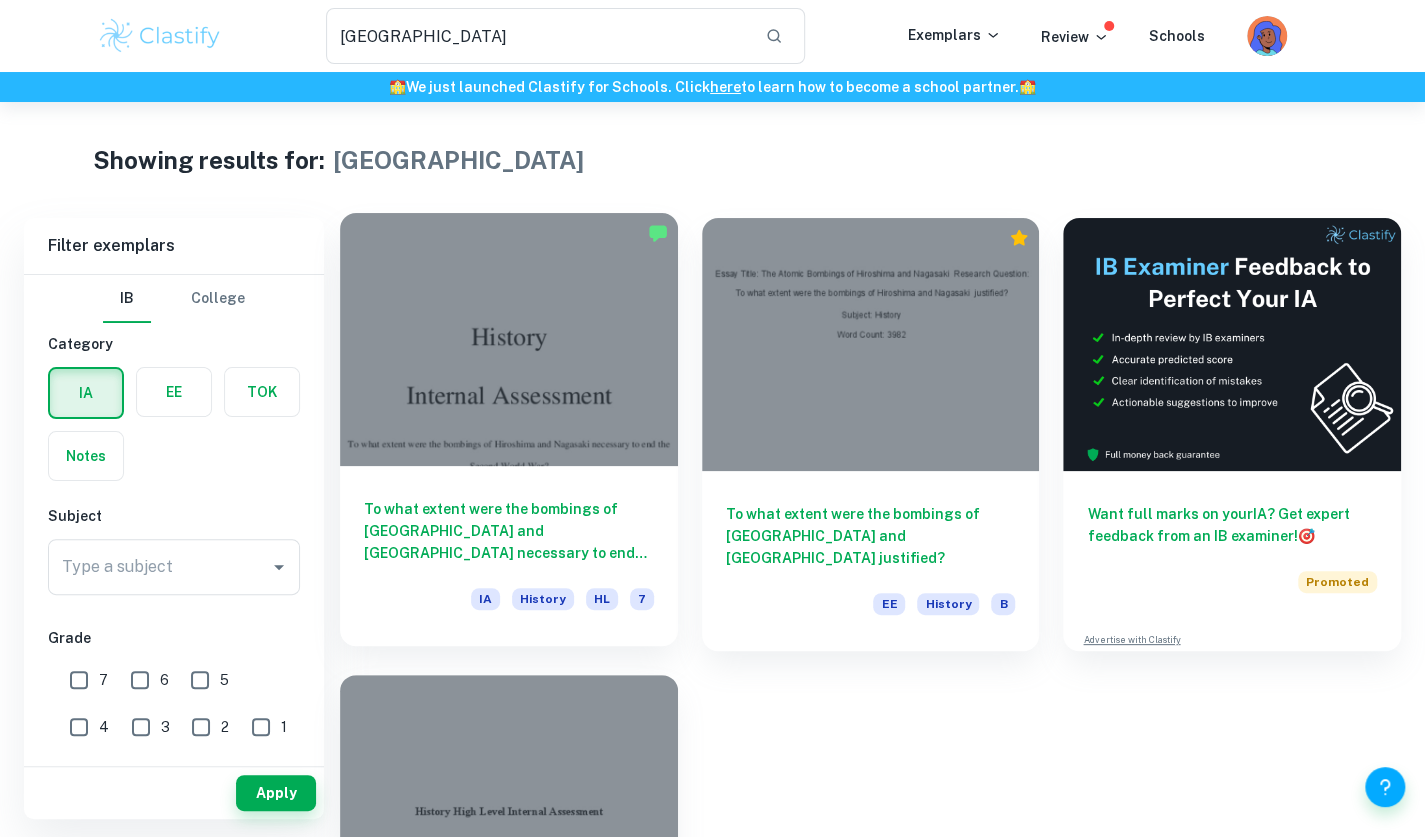 click on "To what extent were the bombings of [GEOGRAPHIC_DATA] and [GEOGRAPHIC_DATA] necessary to end the Second World War IA History HL 7" at bounding box center (509, 556) 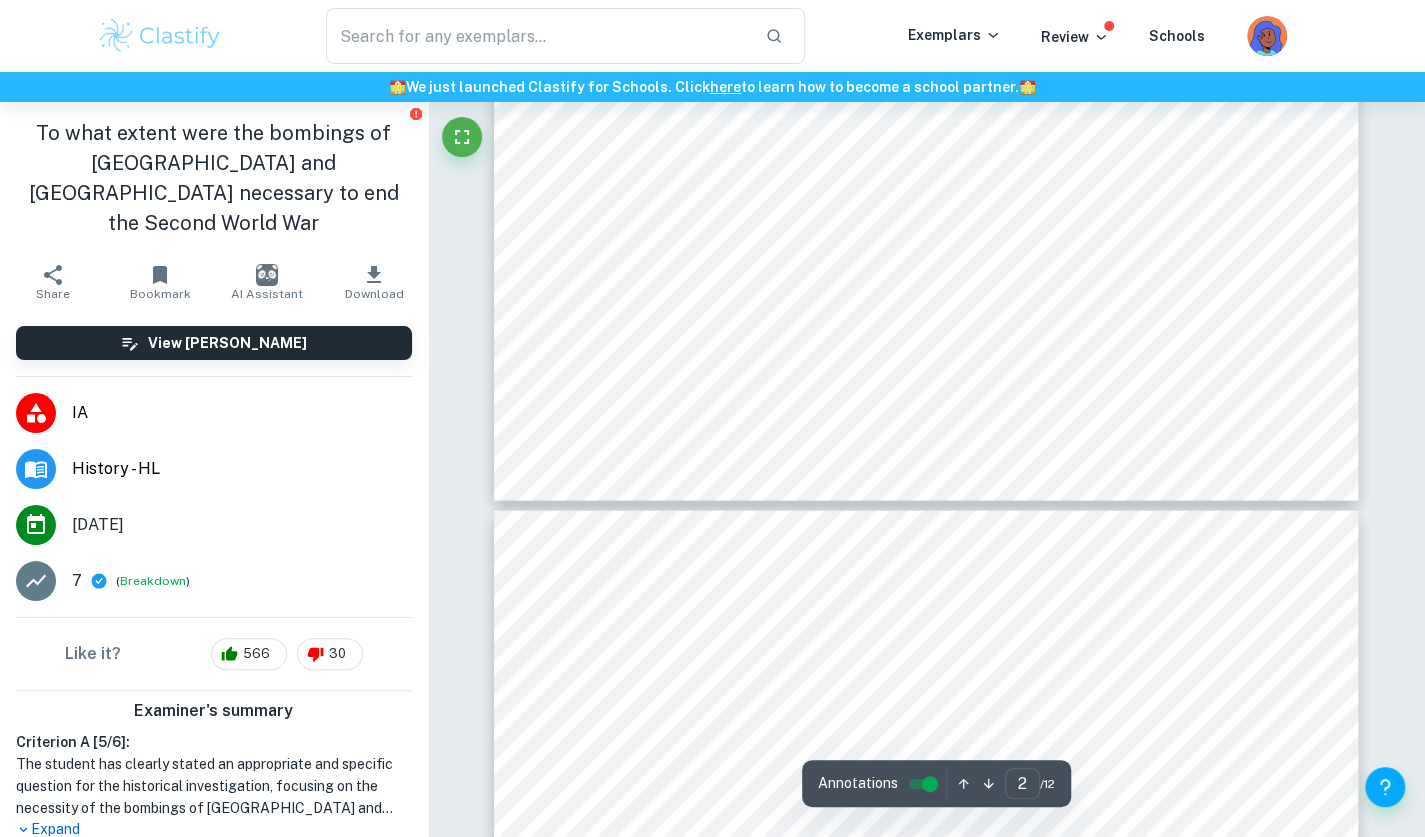 type on "3" 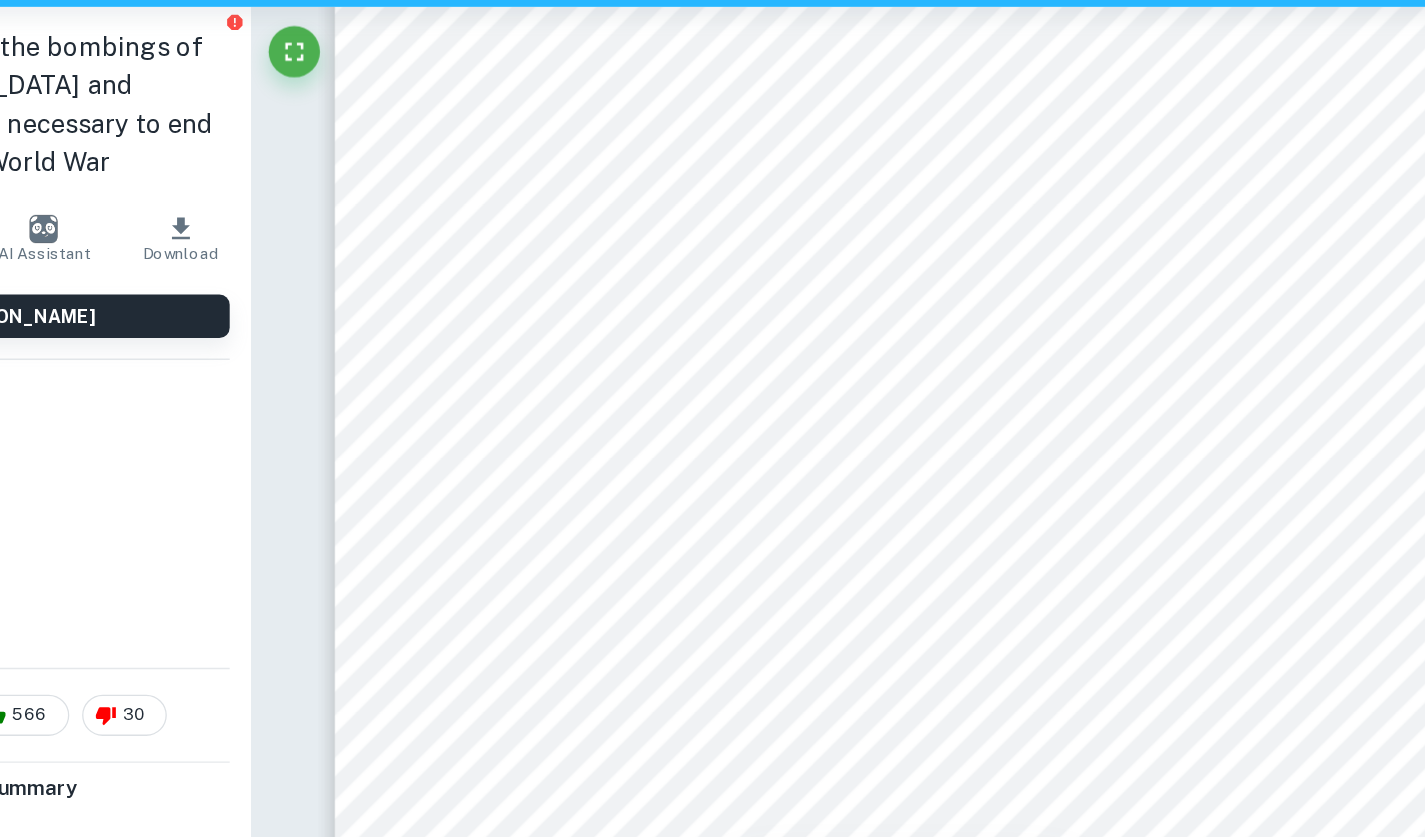 scroll, scrollTop: 2443, scrollLeft: 0, axis: vertical 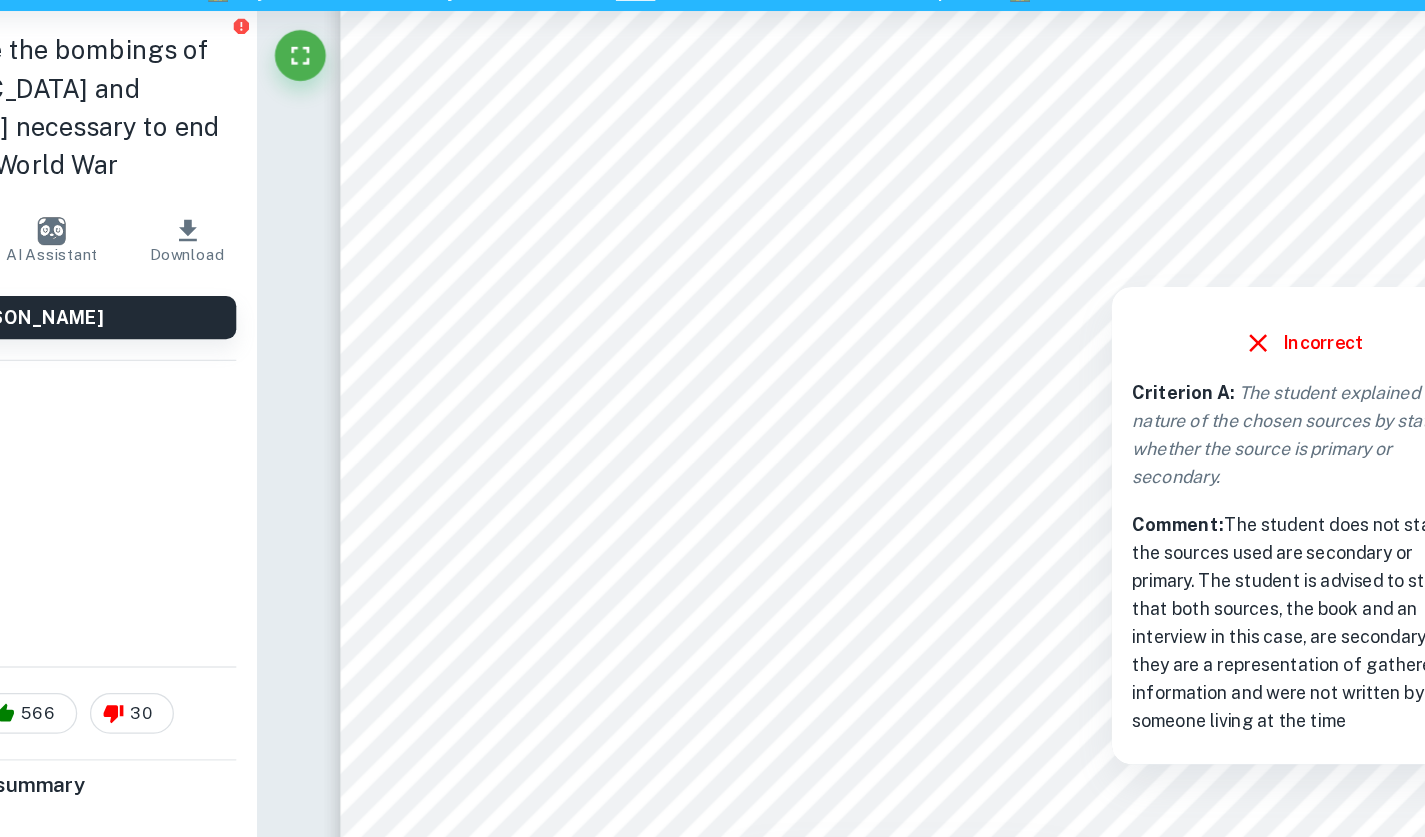 click at bounding box center (1286, 284) 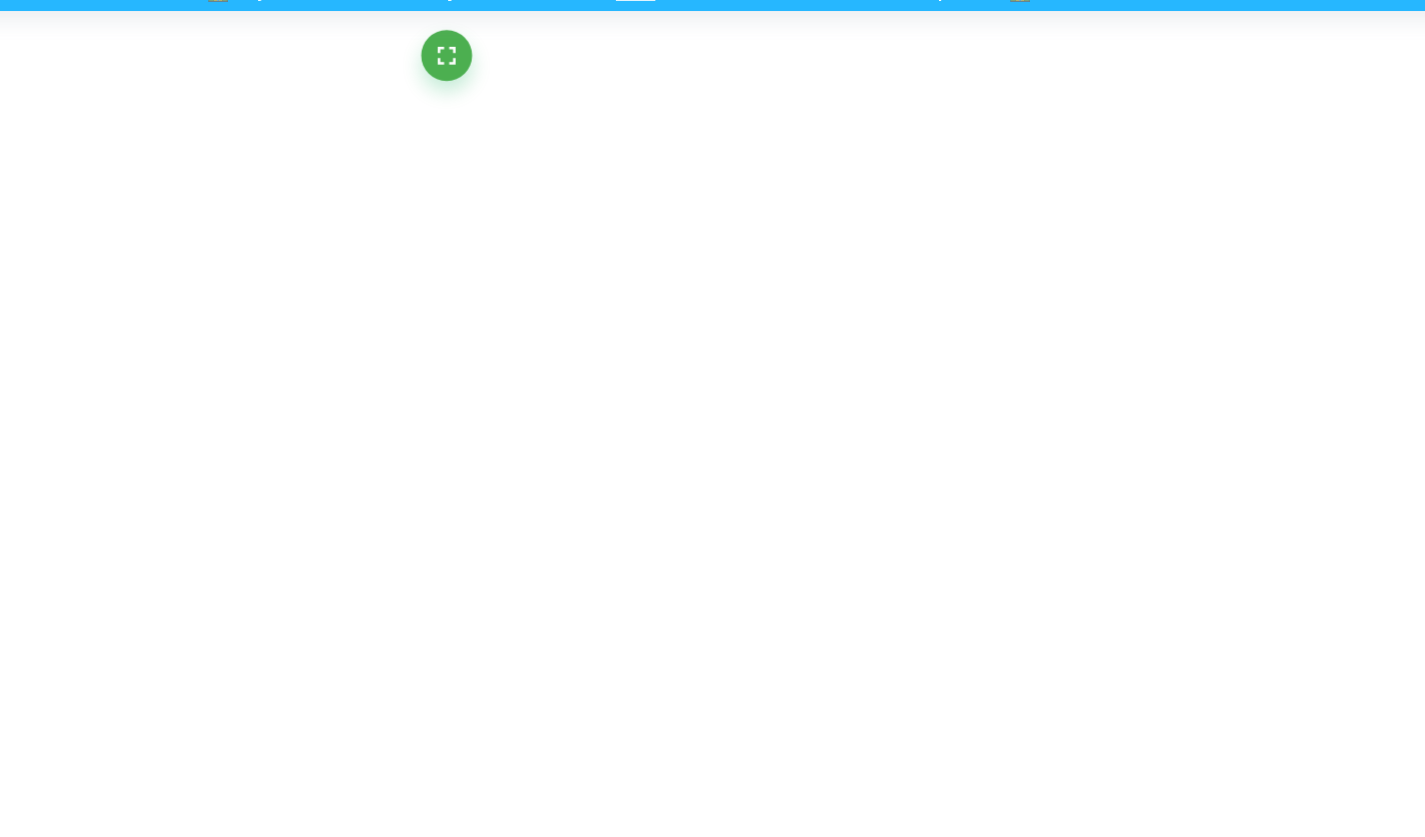 scroll, scrollTop: 2299, scrollLeft: 0, axis: vertical 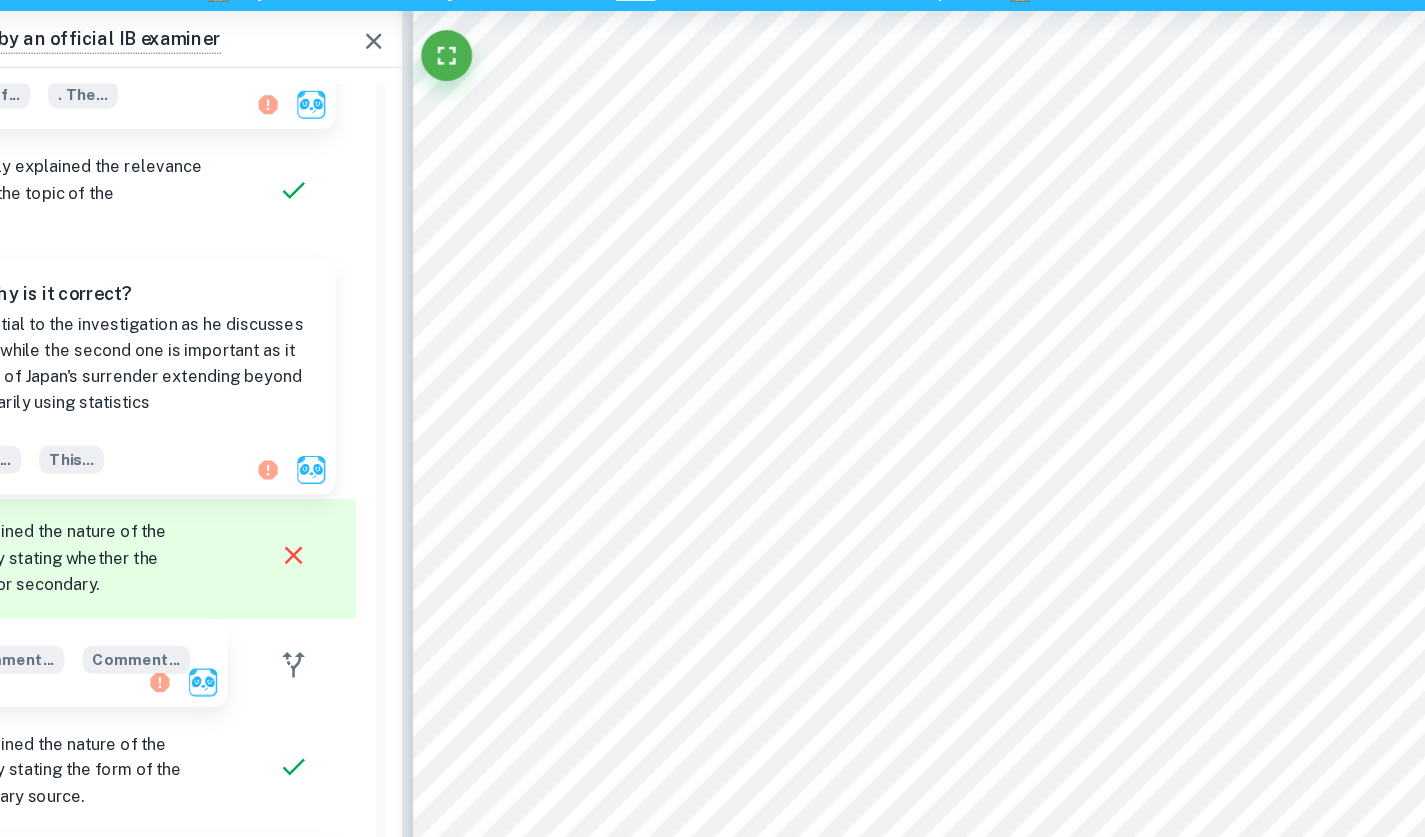 type on "[GEOGRAPHIC_DATA]" 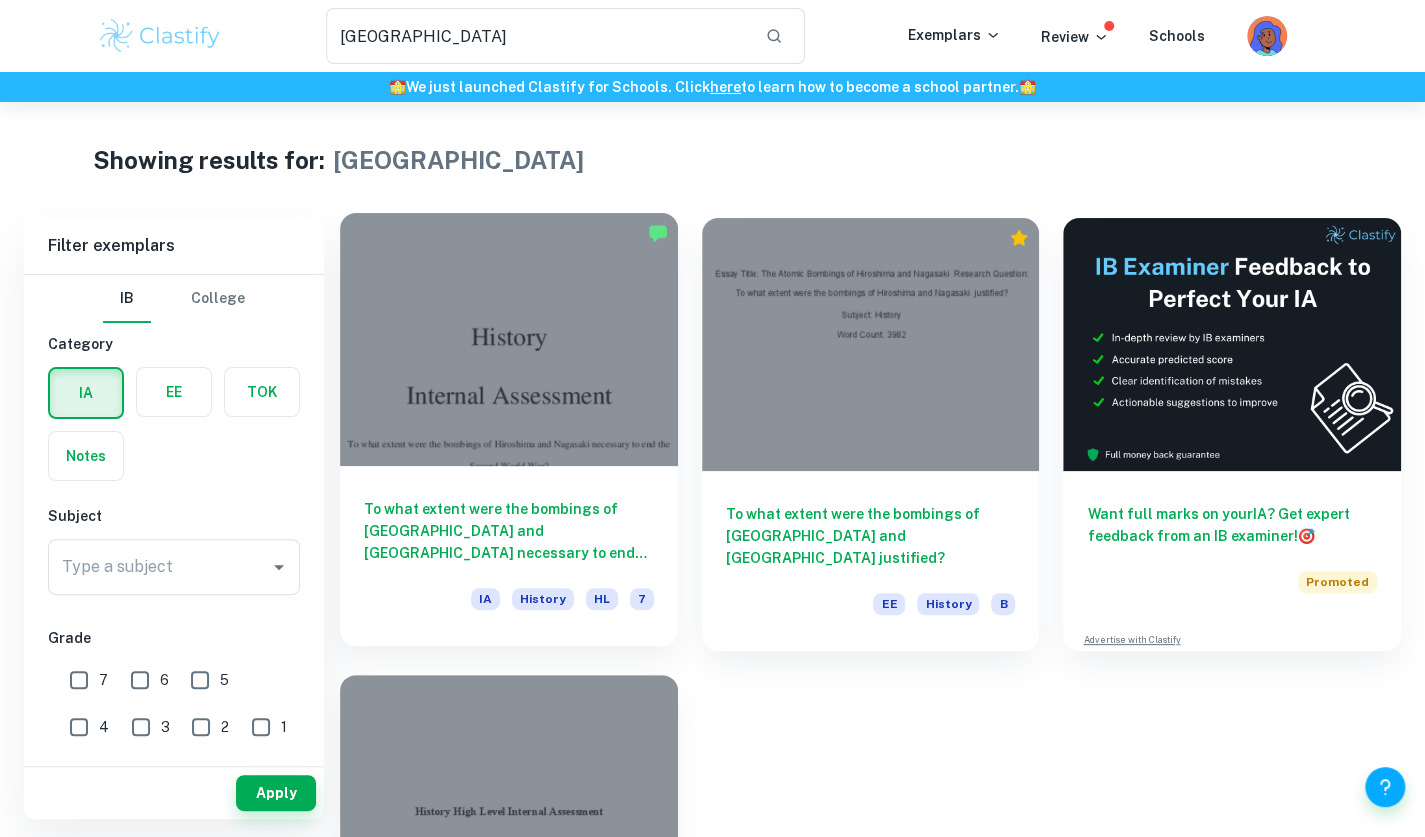 click on "To what extent were the bombings of [GEOGRAPHIC_DATA] and [GEOGRAPHIC_DATA] necessary to end the Second World War" at bounding box center [509, 531] 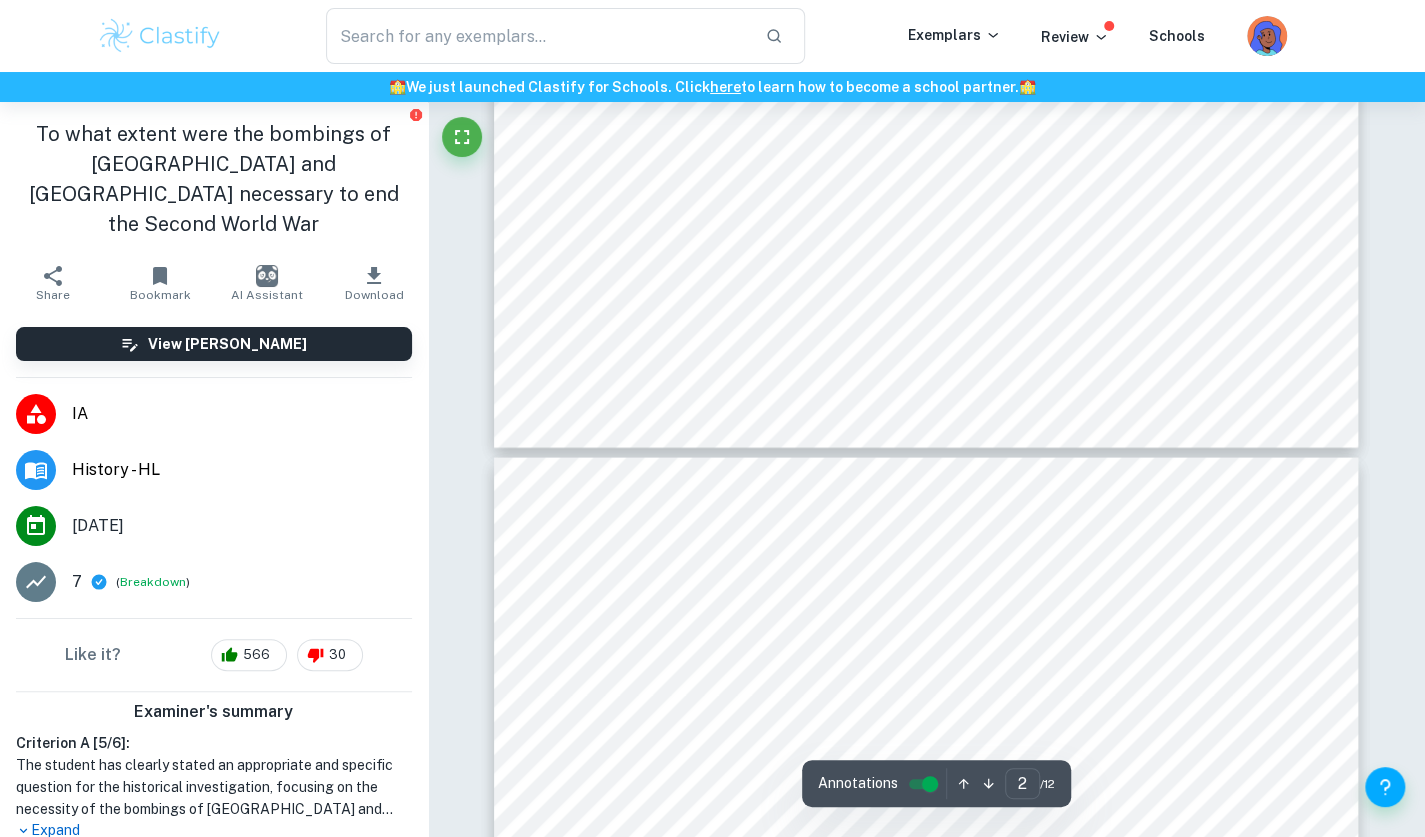 type on "3" 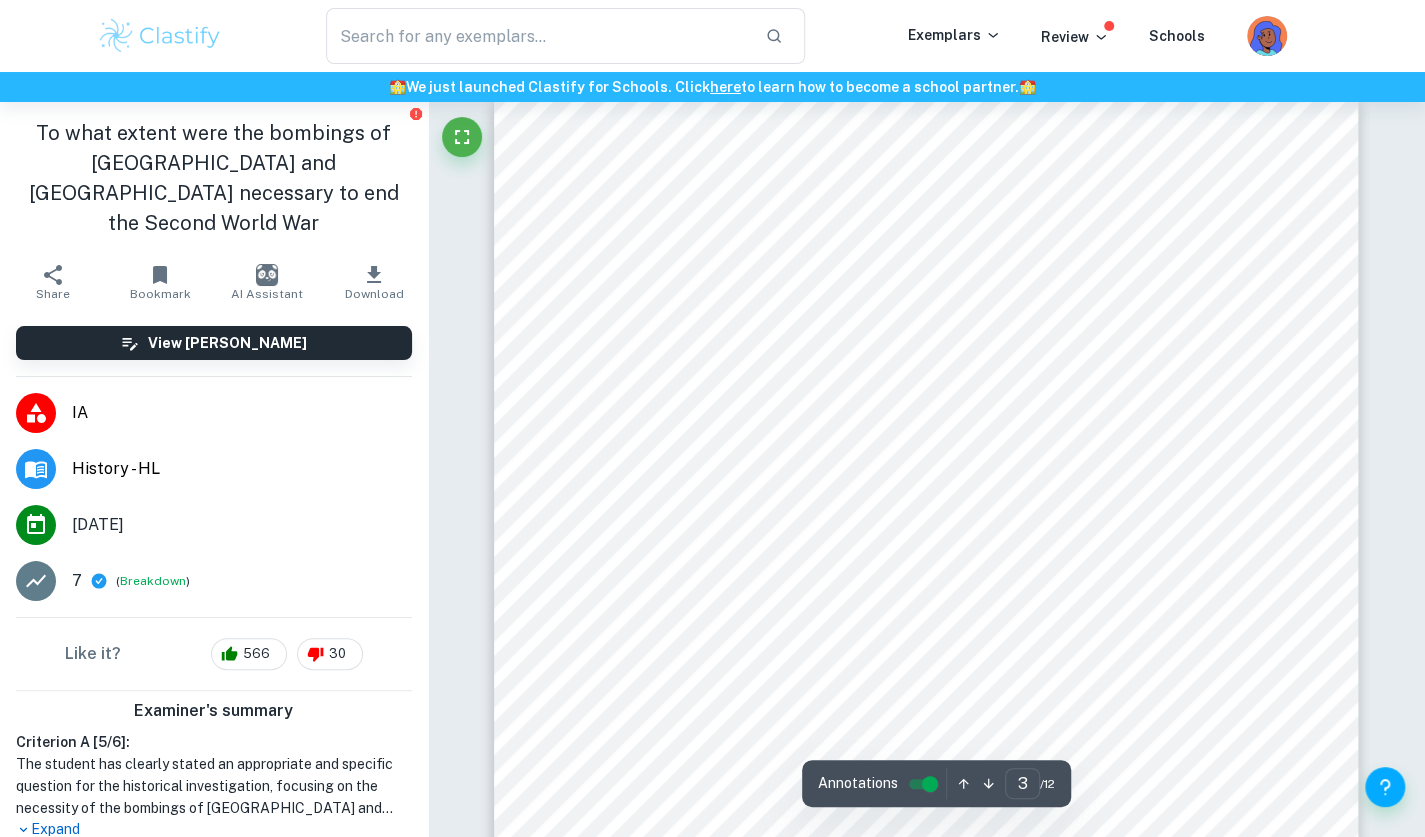 scroll, scrollTop: 2420, scrollLeft: 0, axis: vertical 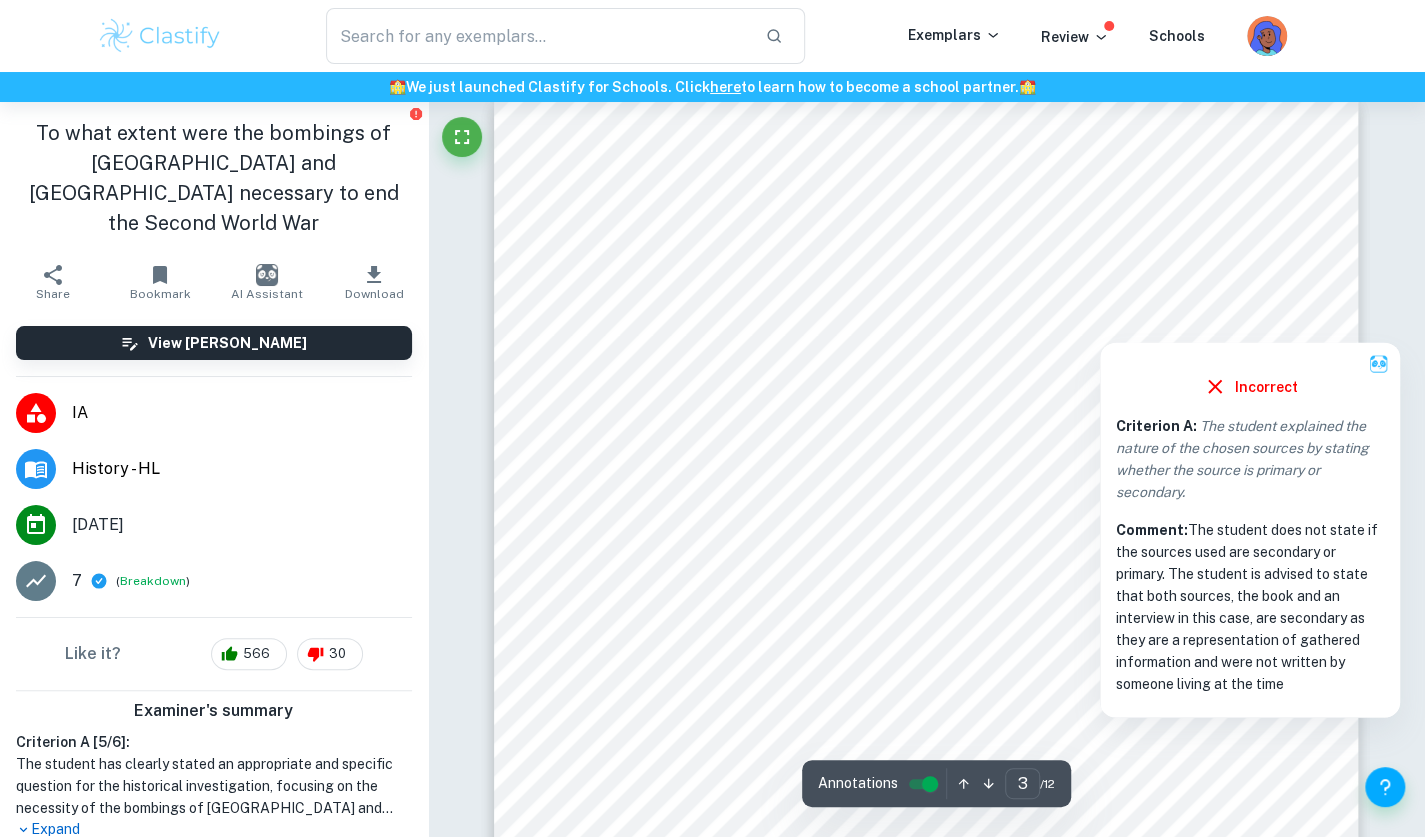 click at bounding box center [1286, 308] 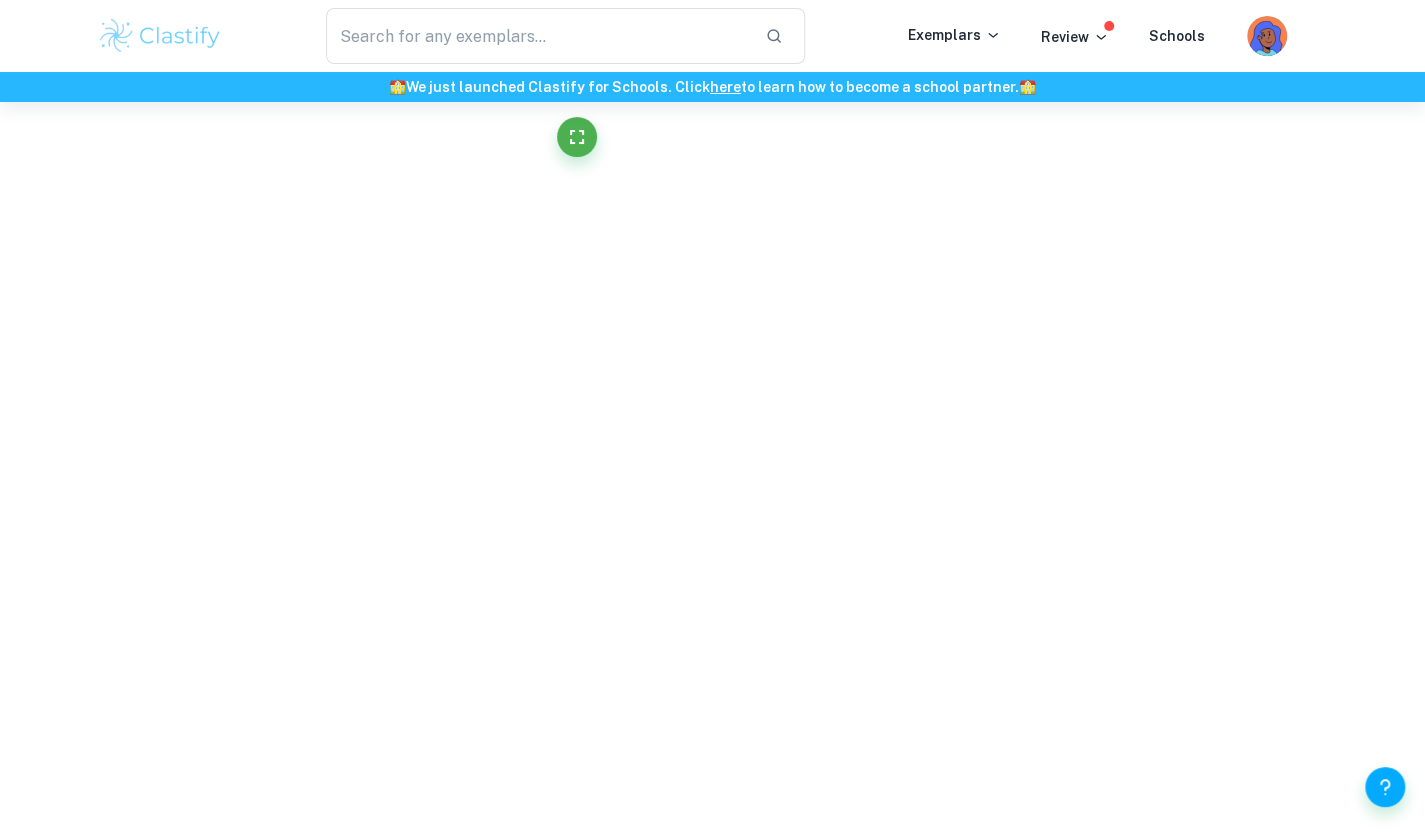 scroll, scrollTop: 2300, scrollLeft: 0, axis: vertical 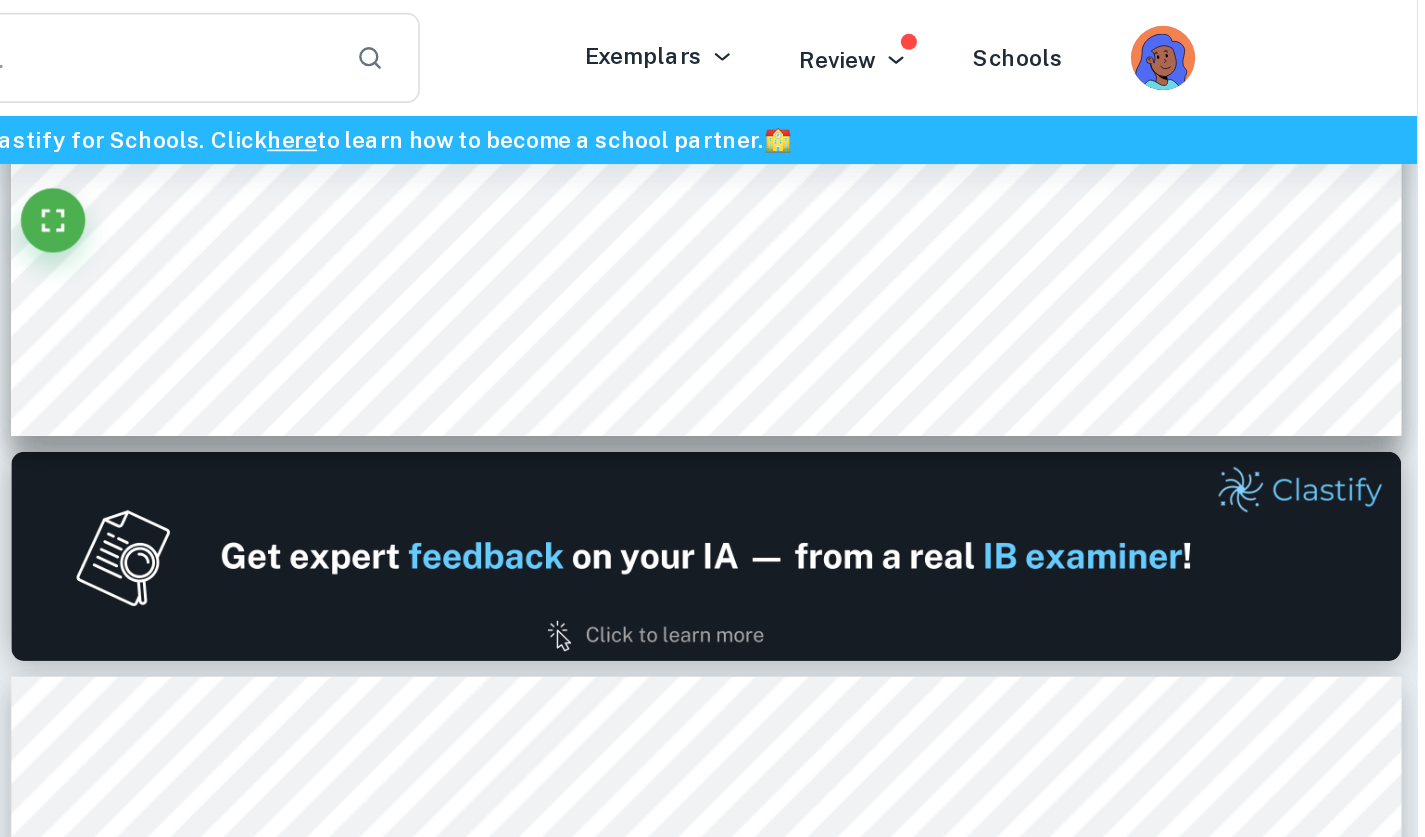 type on "1" 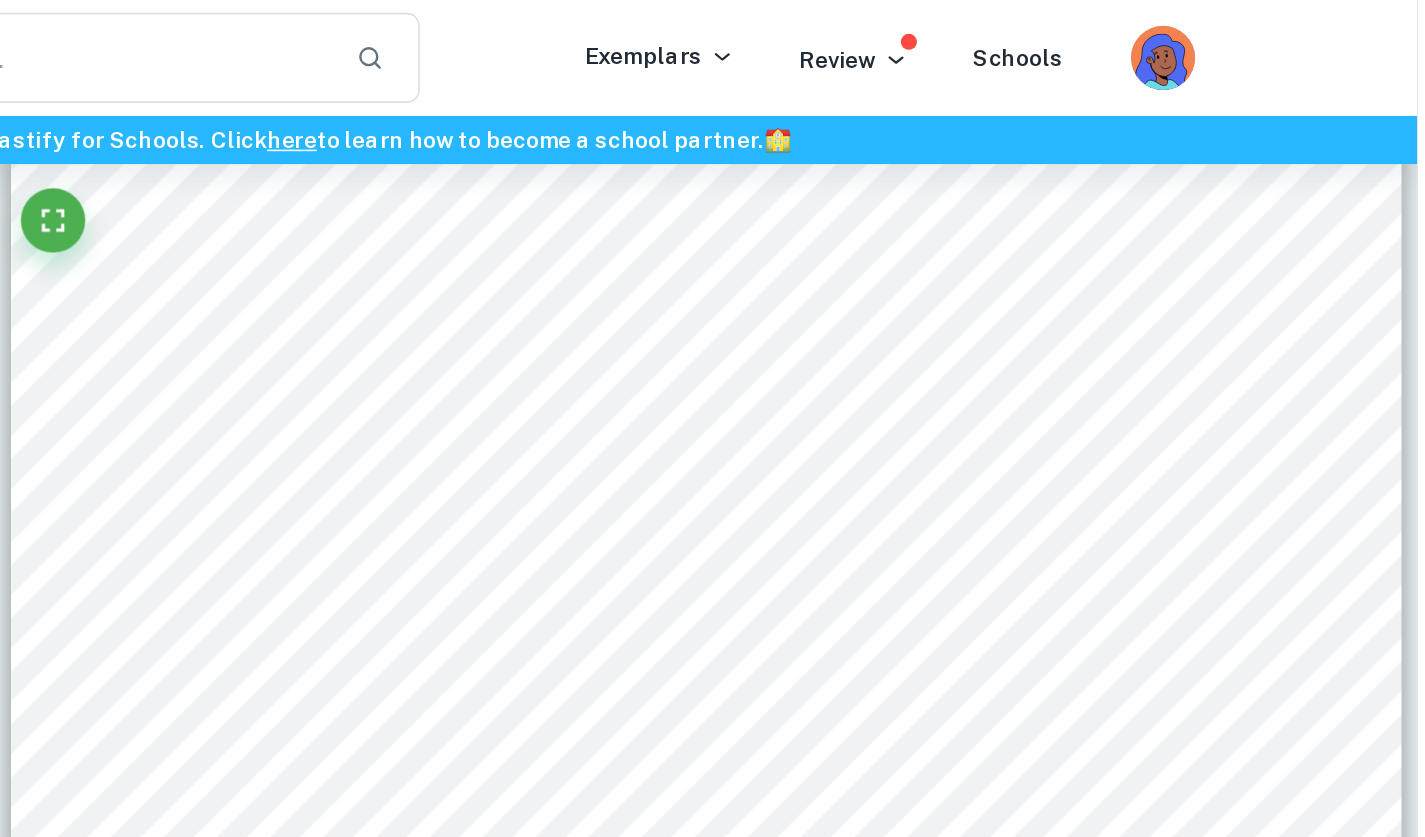 scroll, scrollTop: 160, scrollLeft: 0, axis: vertical 